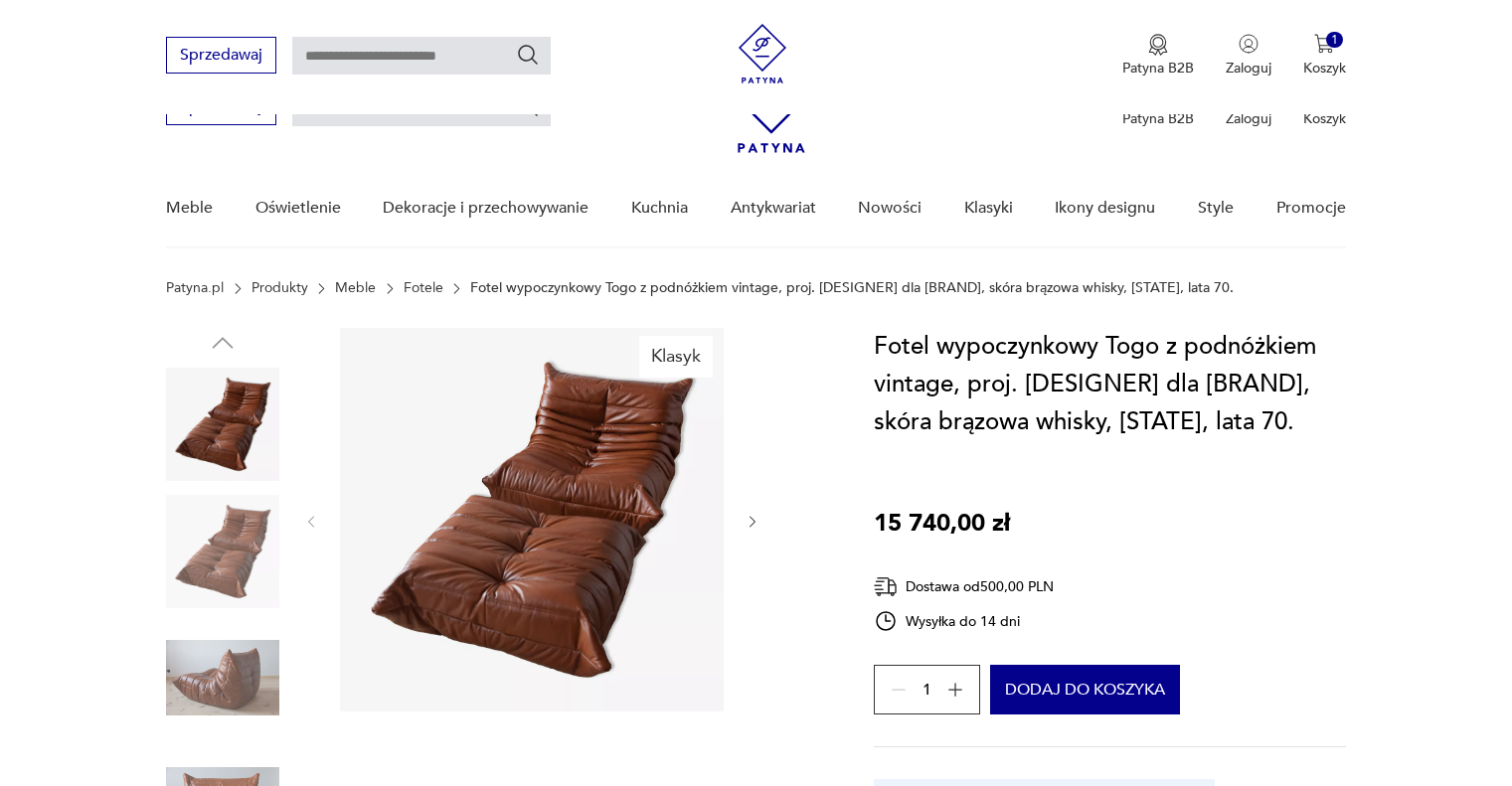scroll, scrollTop: 688, scrollLeft: 0, axis: vertical 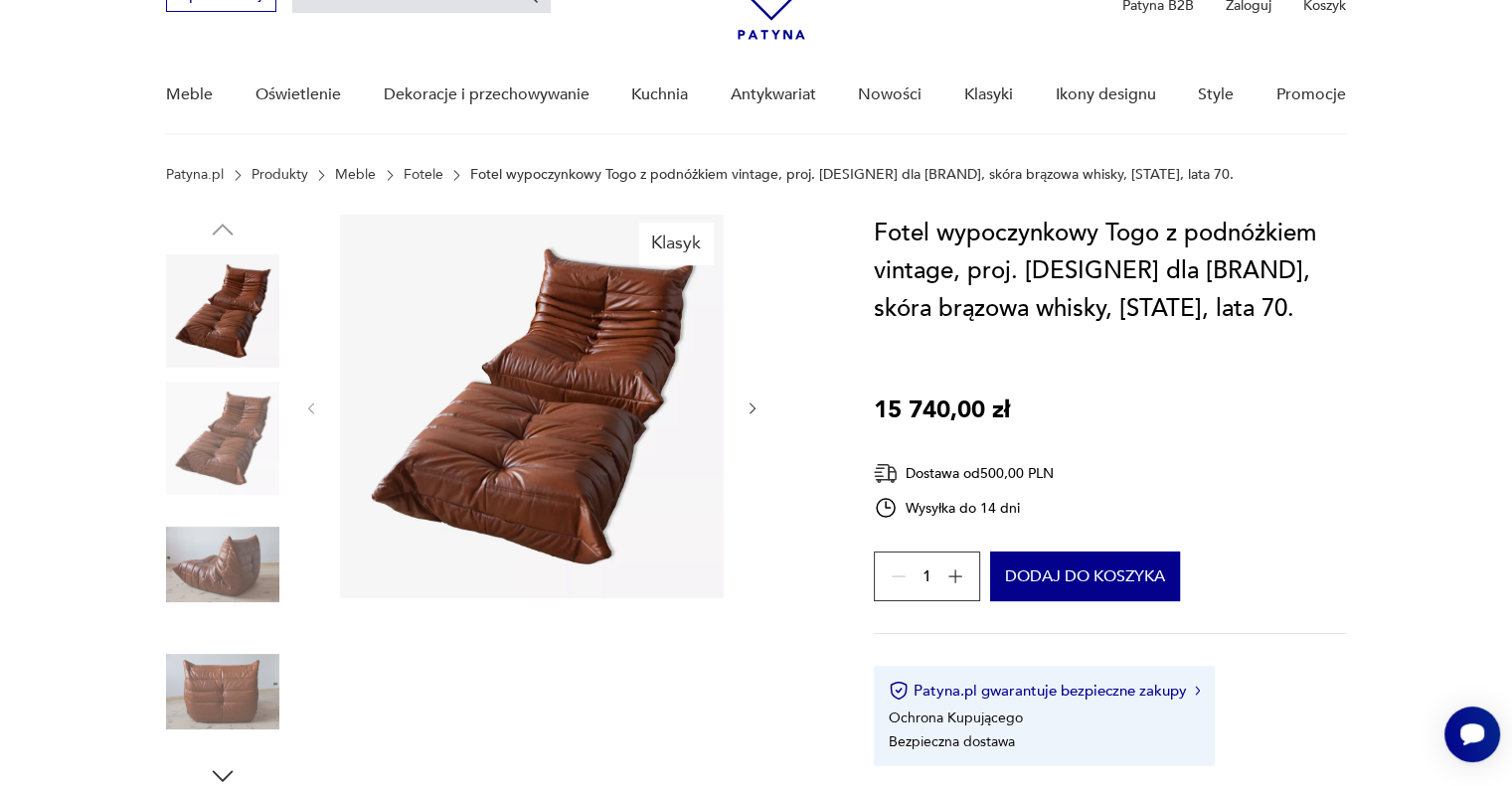 click at bounding box center (223, 438) 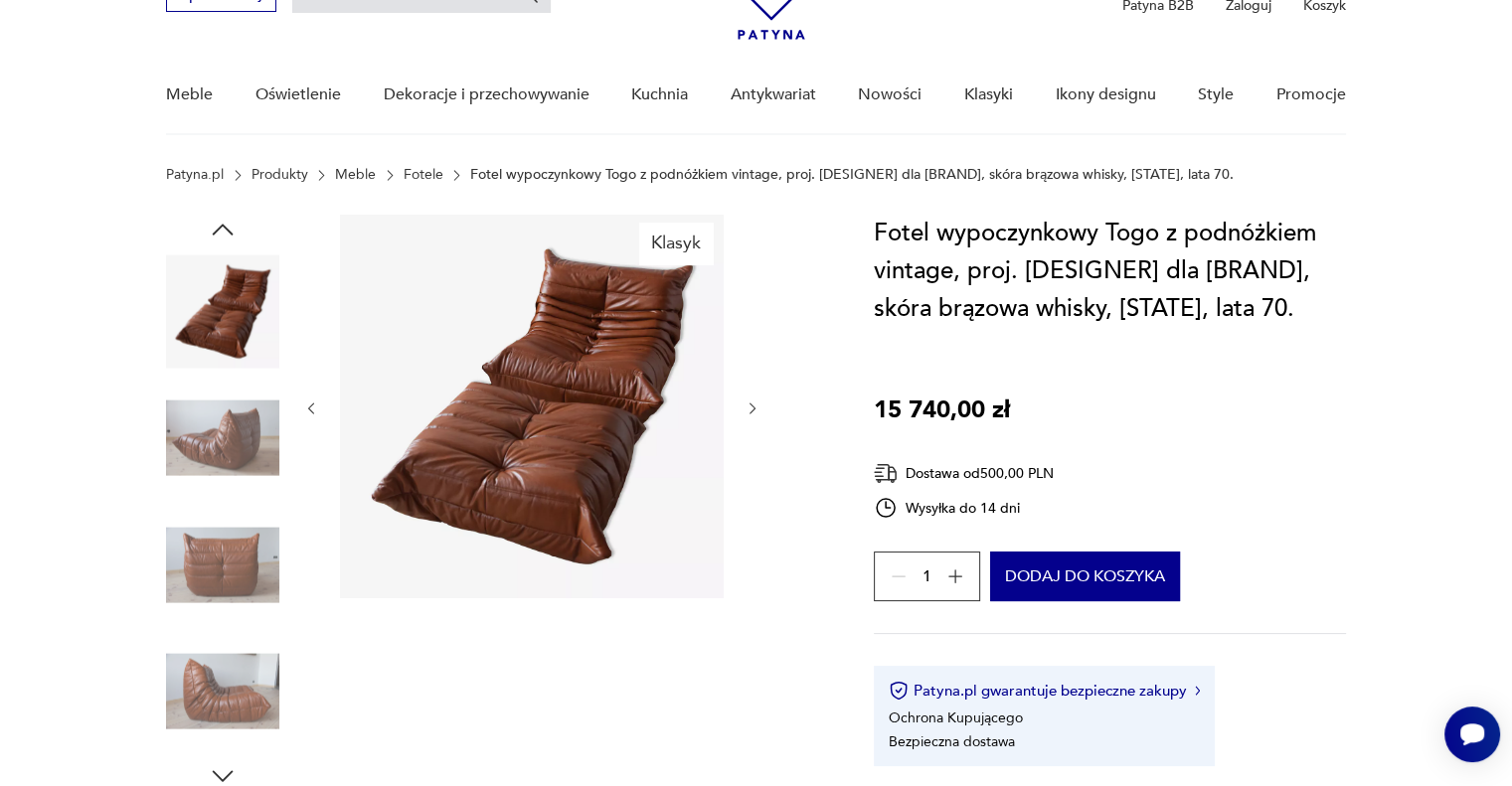 click at bounding box center (223, 438) 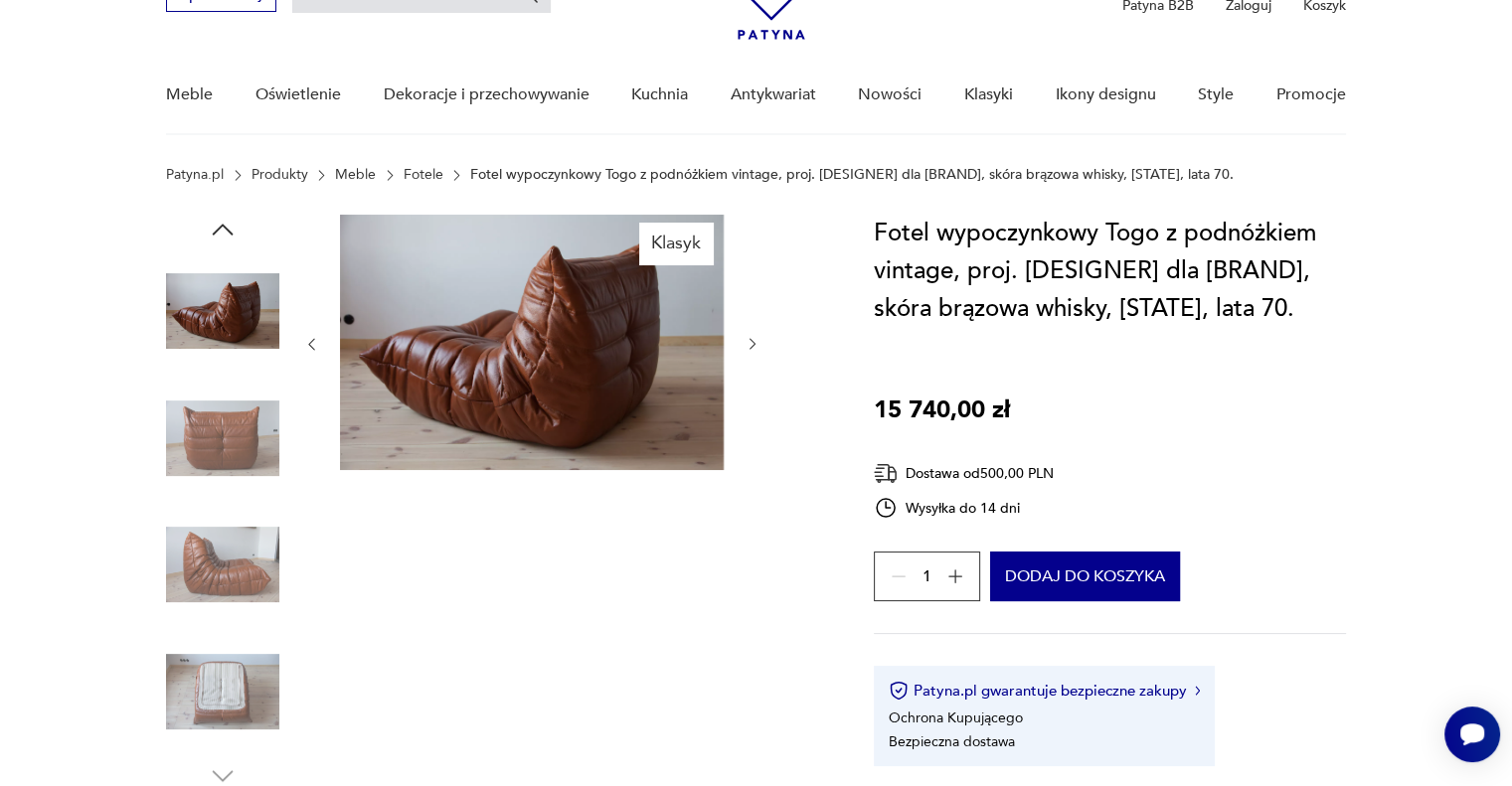 click at bounding box center [0, 0] 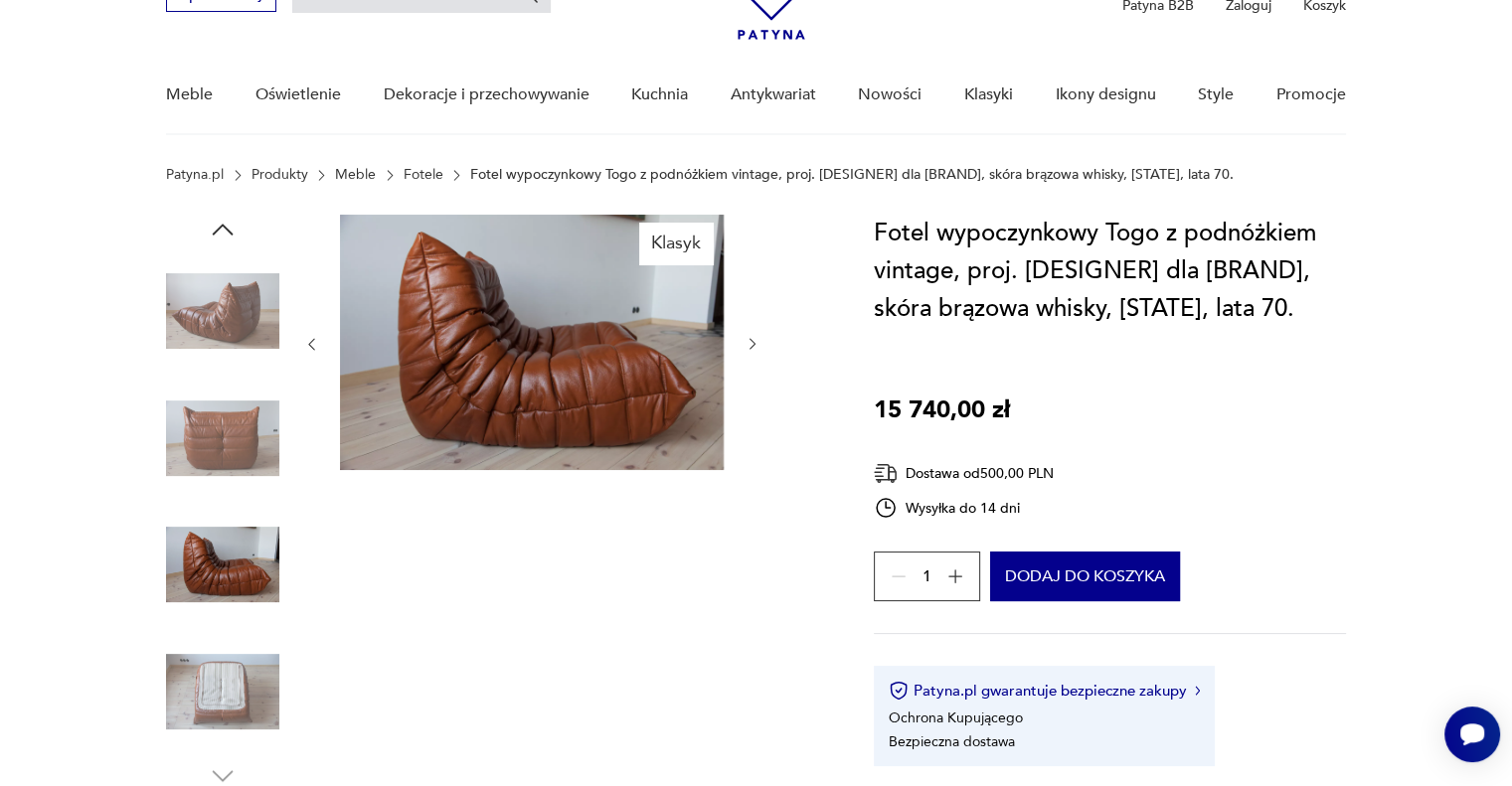 click at bounding box center (0, 0) 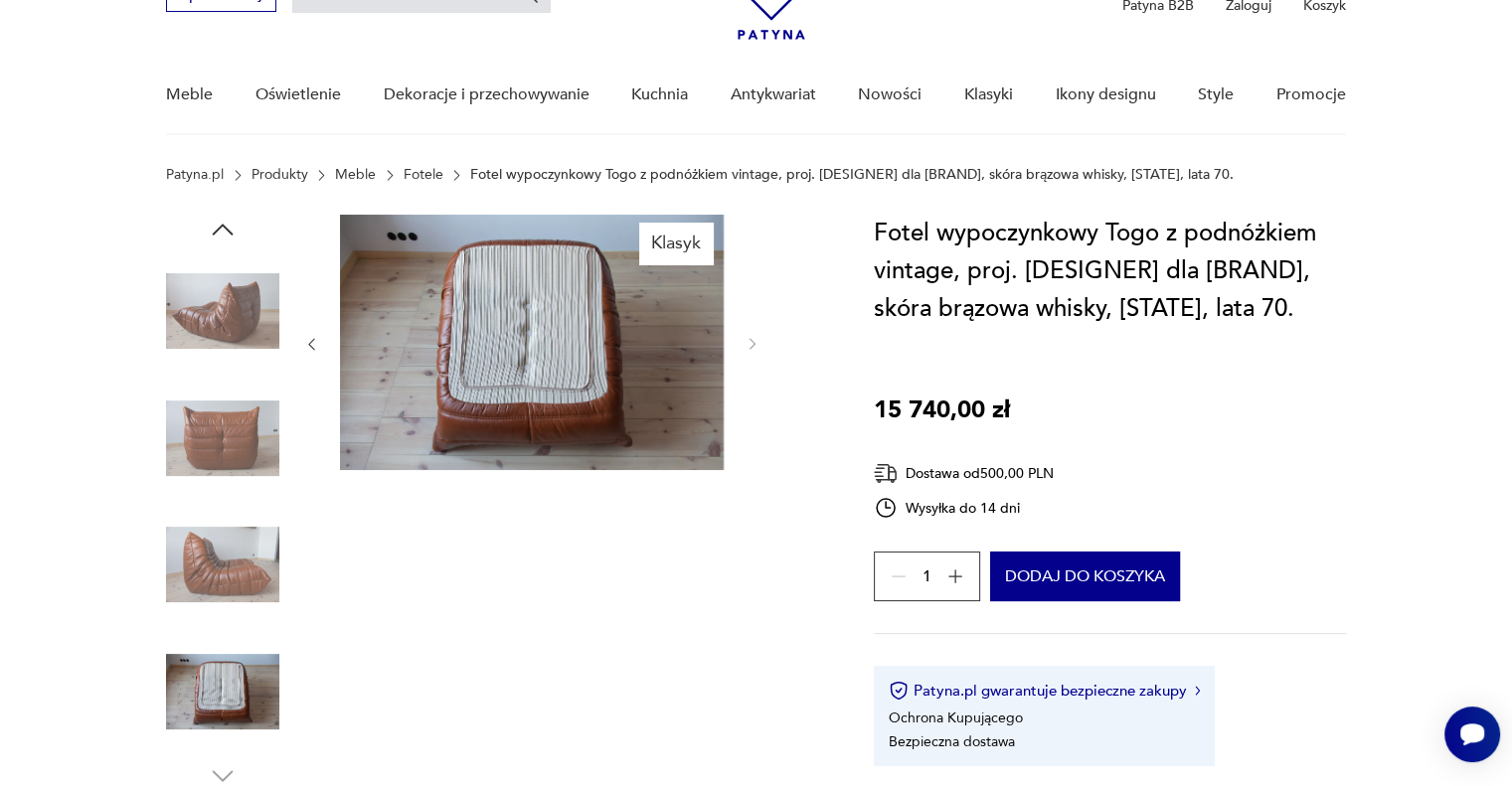 click on "Fotele" at bounding box center [423, 175] 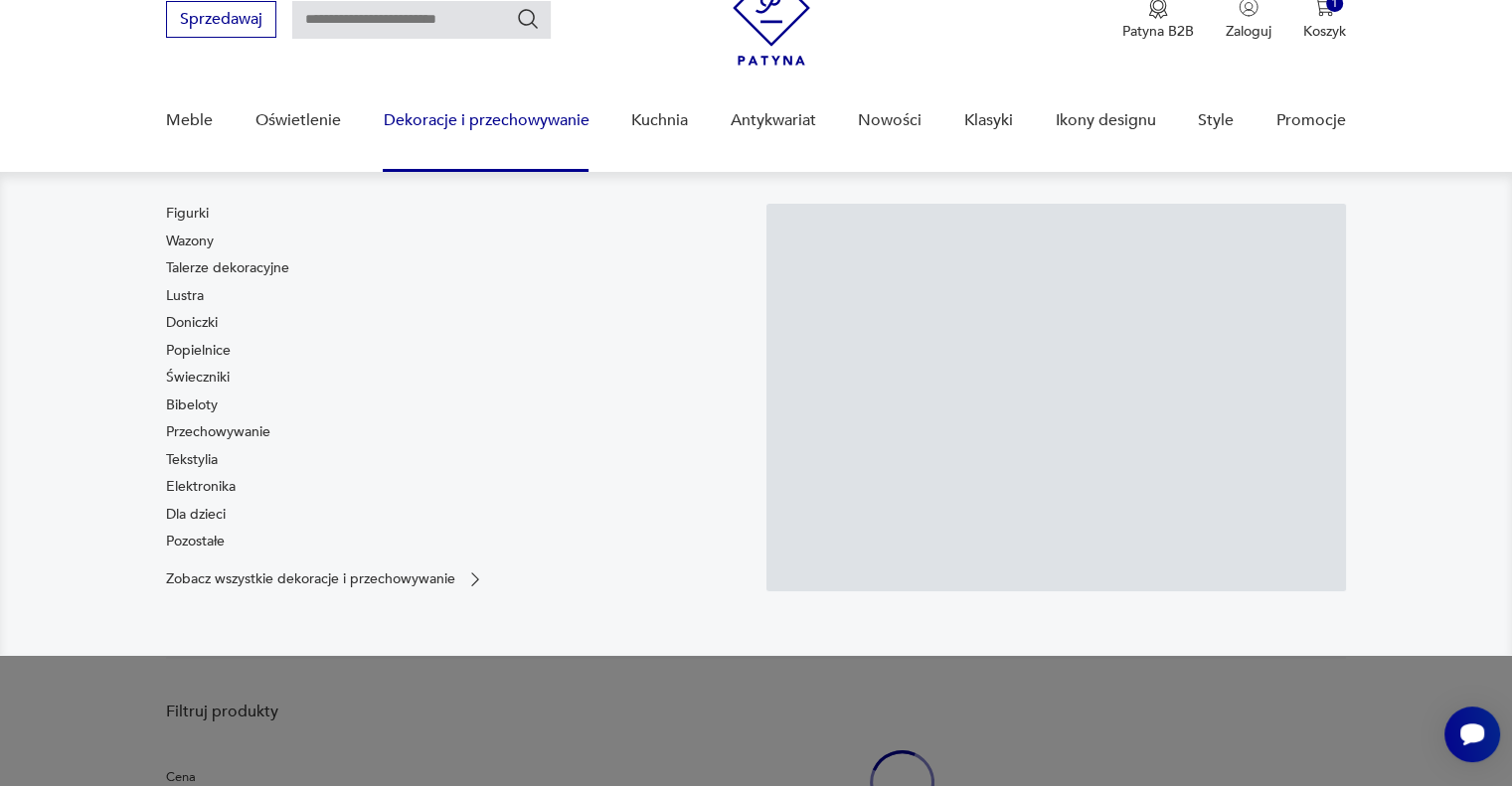 scroll, scrollTop: 29, scrollLeft: 0, axis: vertical 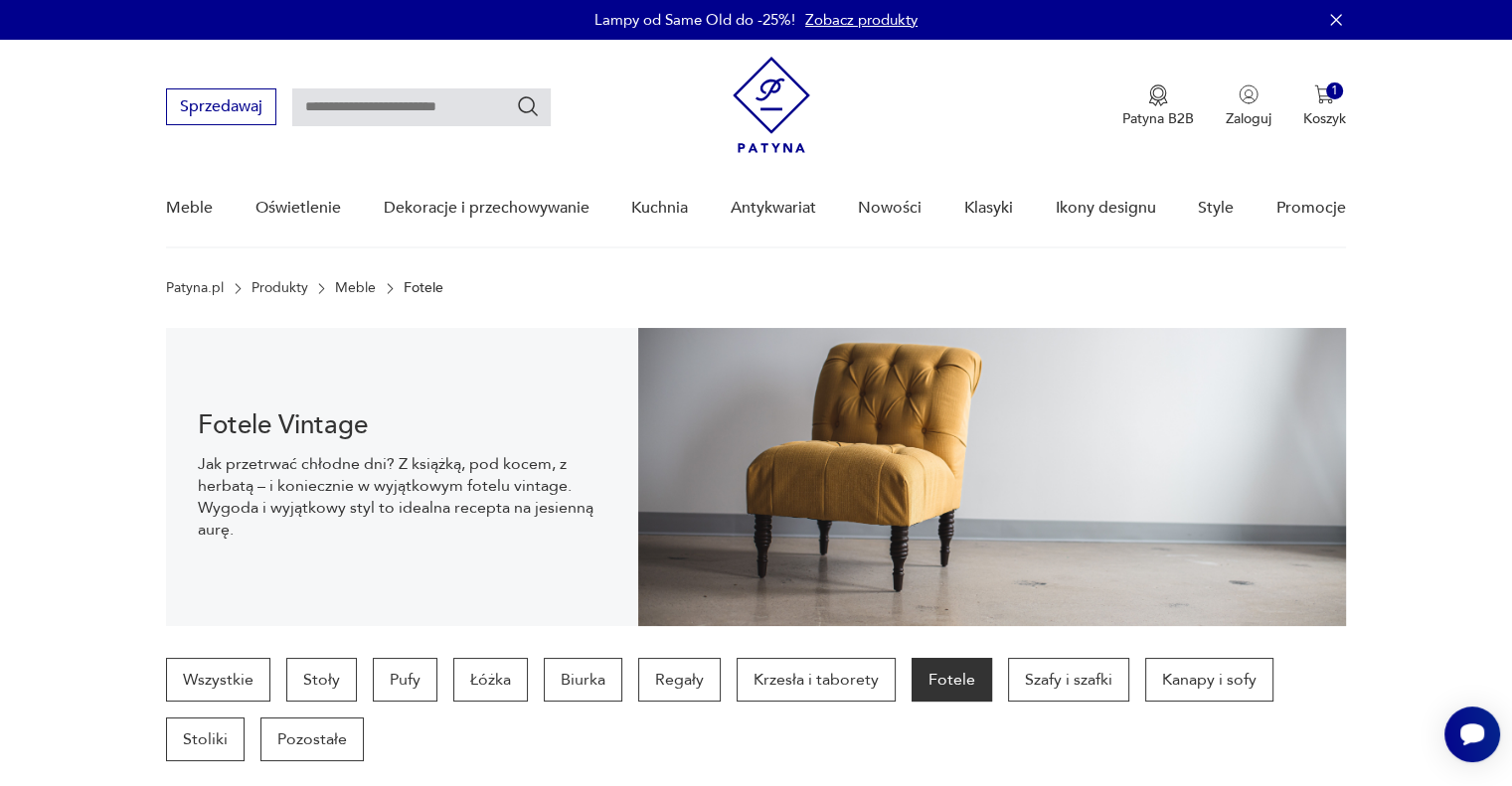 click at bounding box center [421, 107] 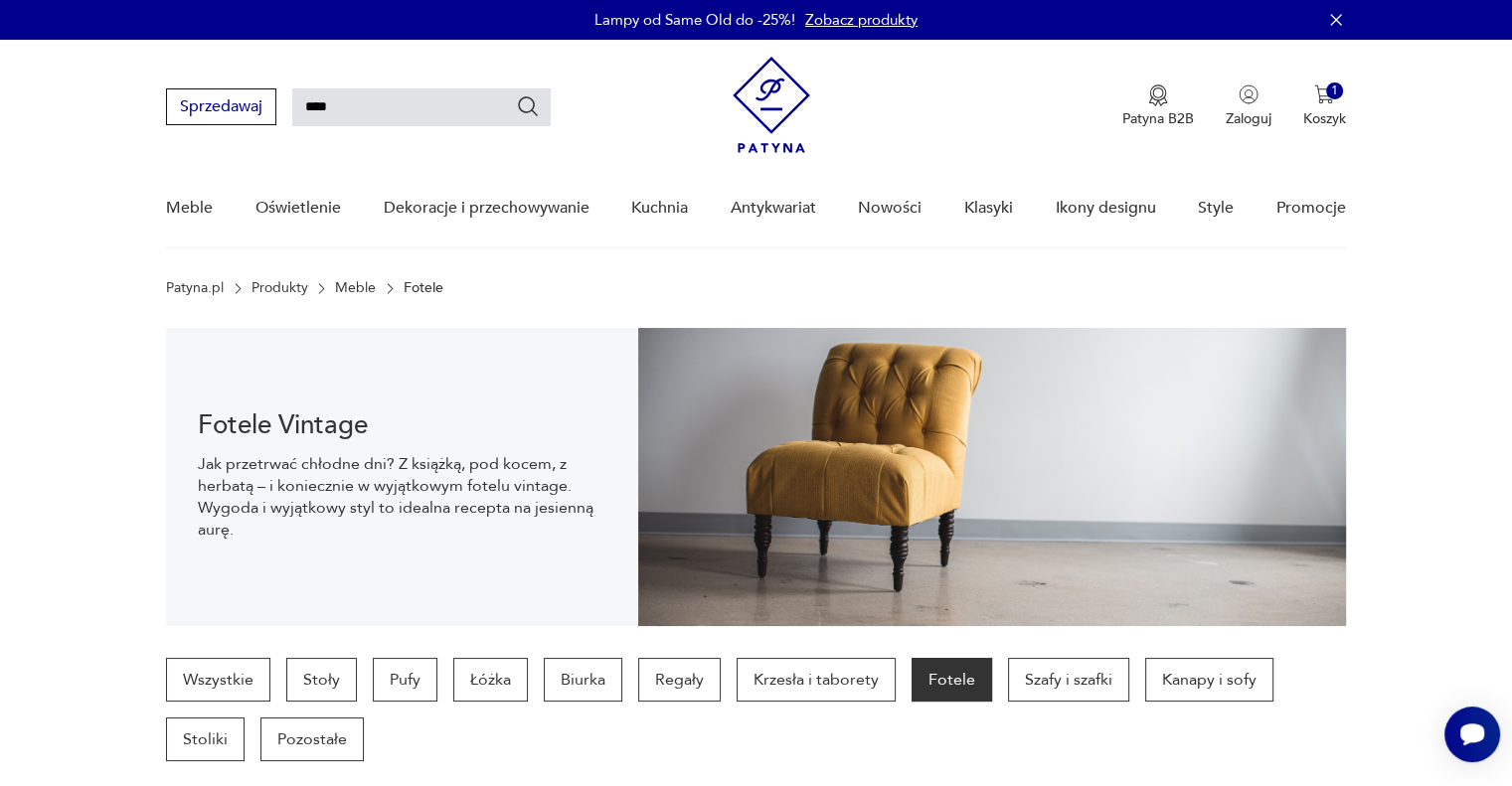 type on "****" 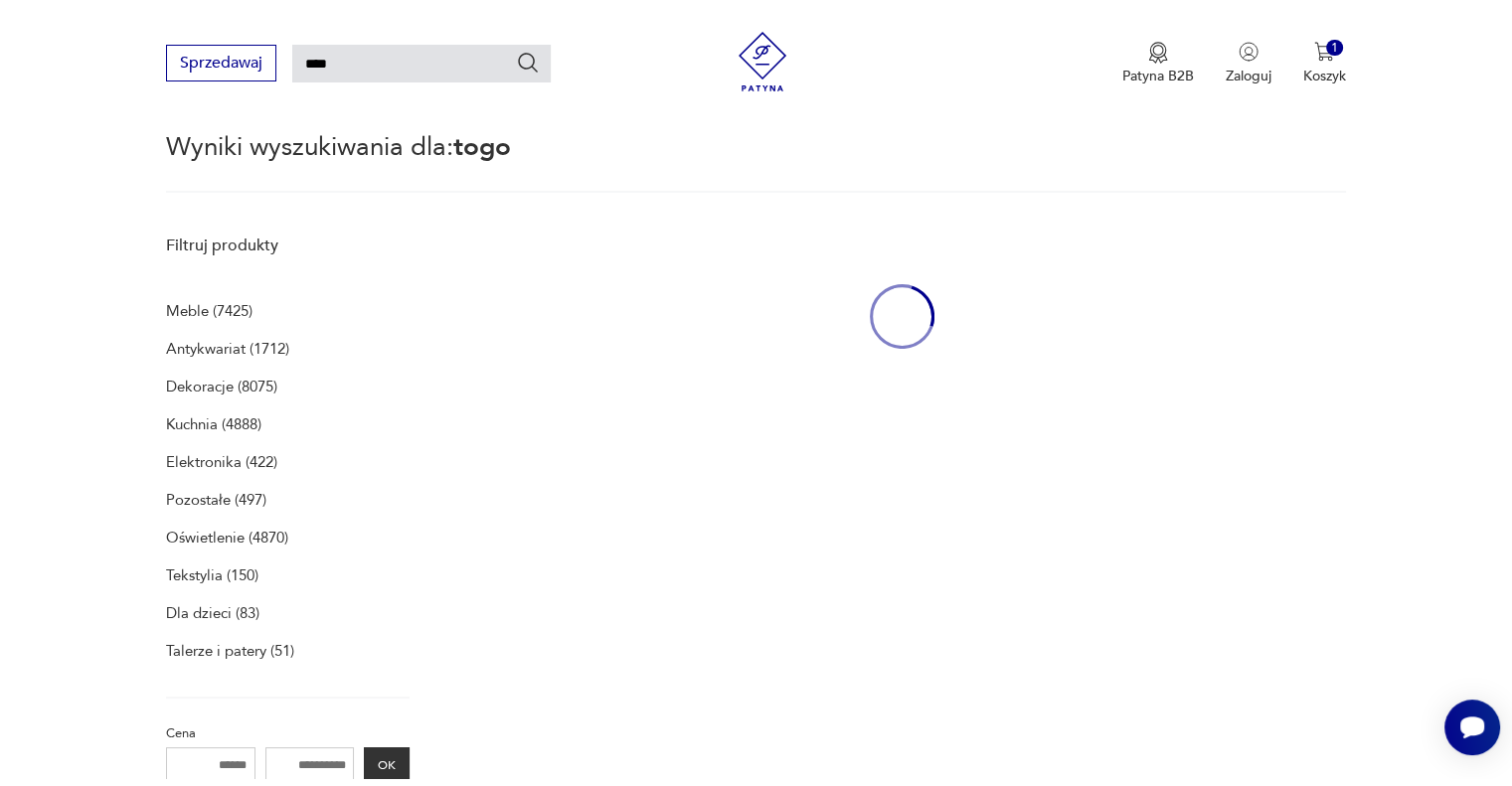 scroll, scrollTop: 256, scrollLeft: 0, axis: vertical 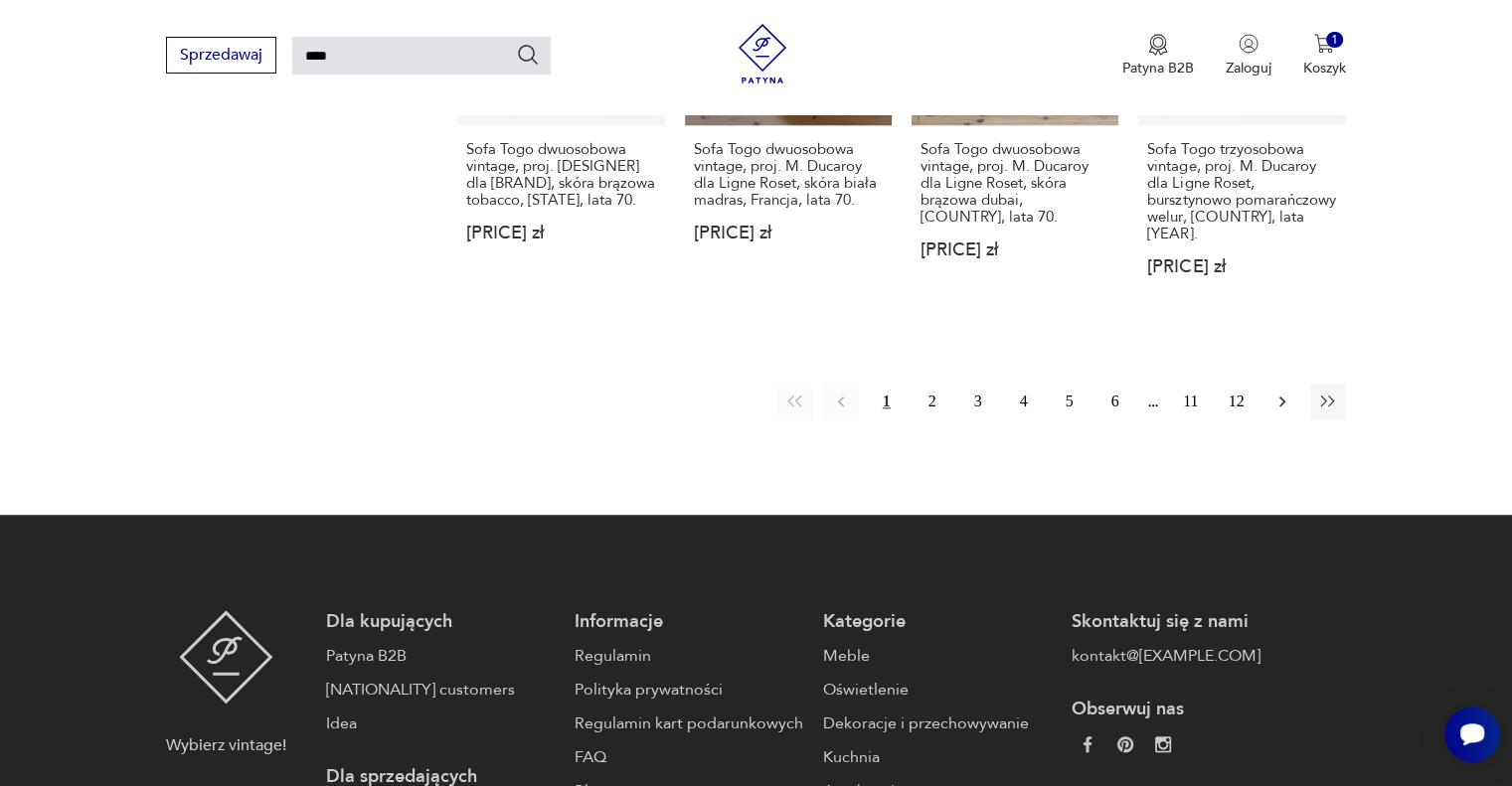 click at bounding box center [1282, 401] 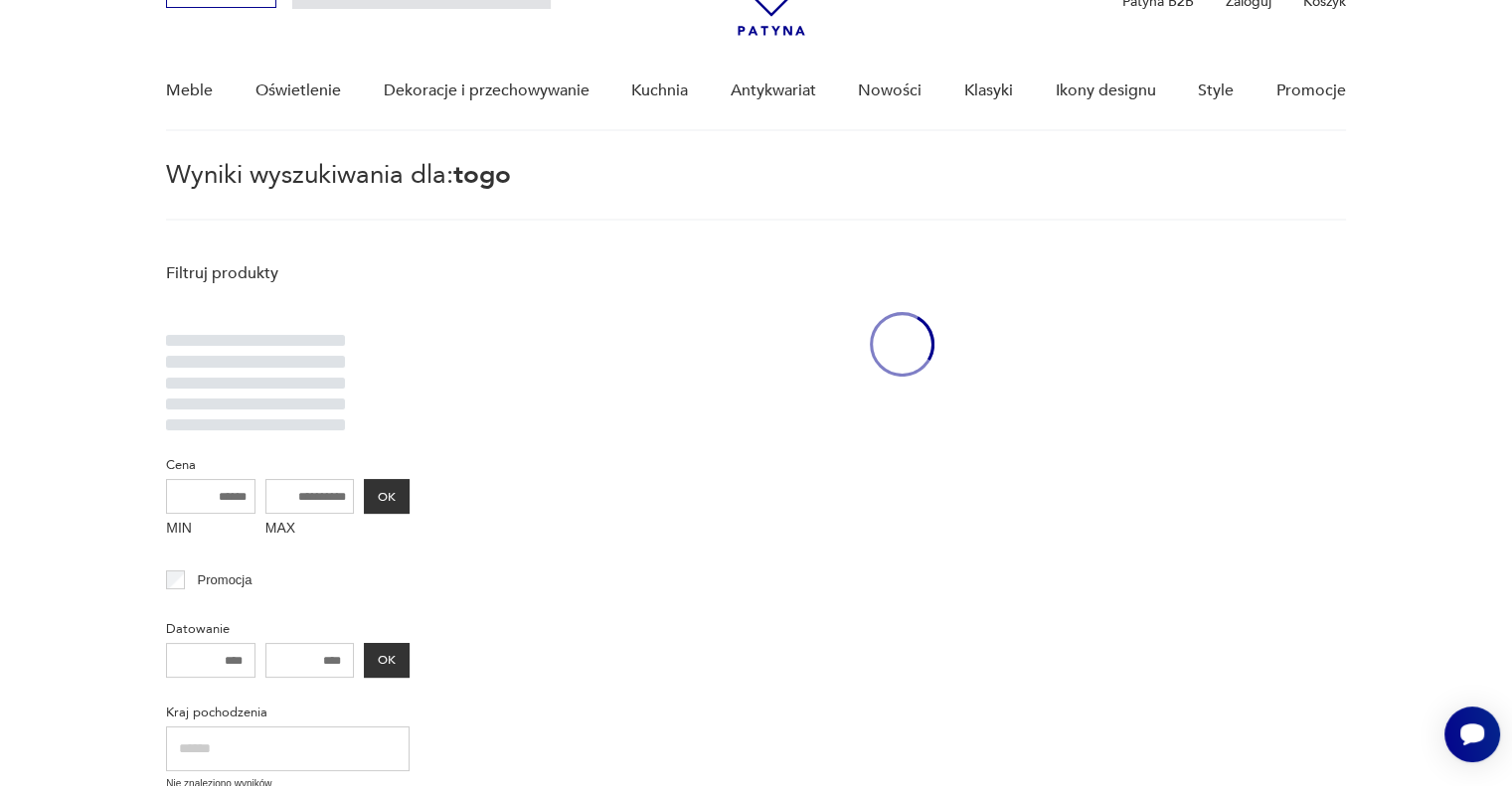 scroll, scrollTop: 71, scrollLeft: 0, axis: vertical 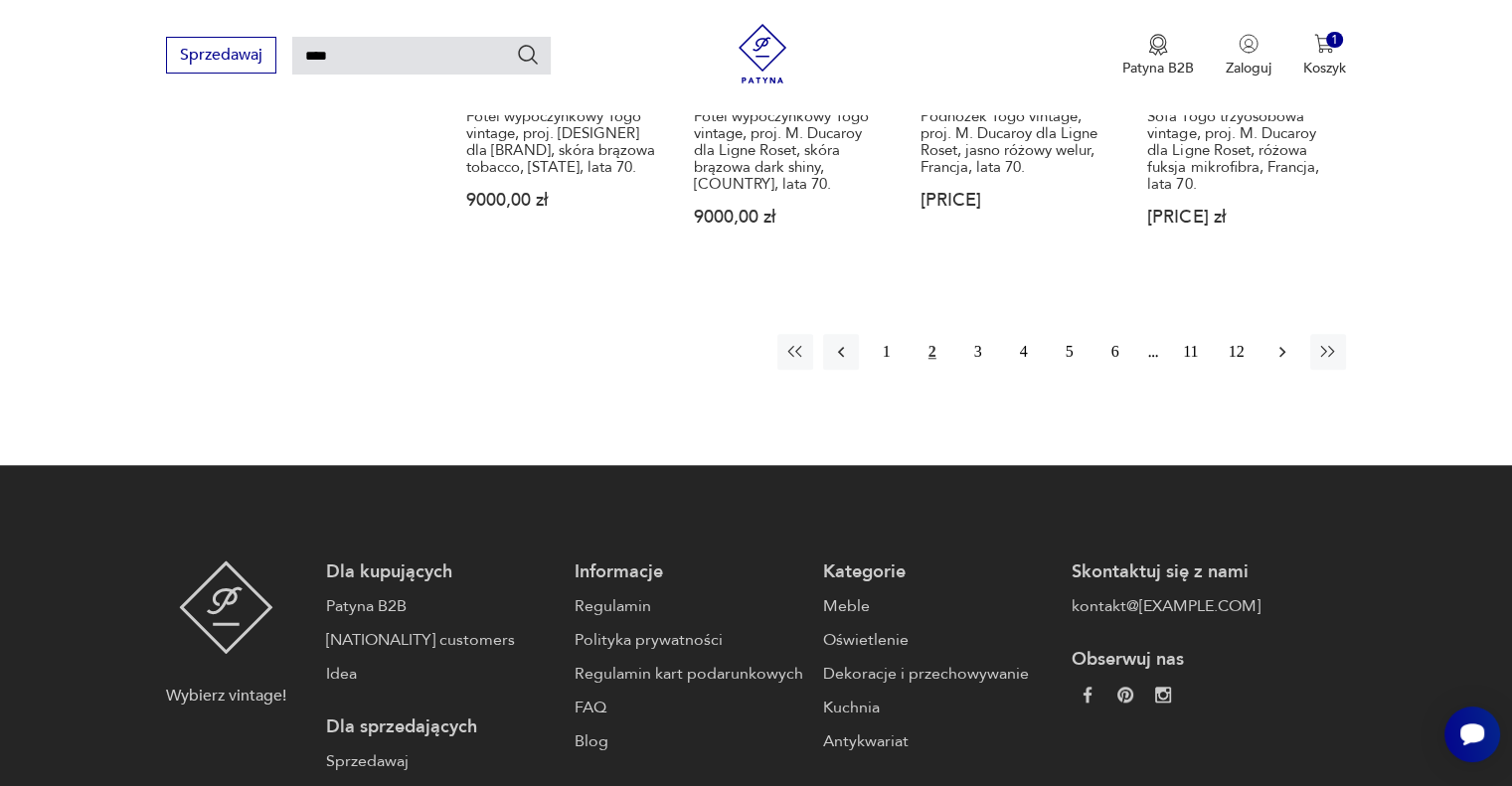 click at bounding box center (1282, 352) 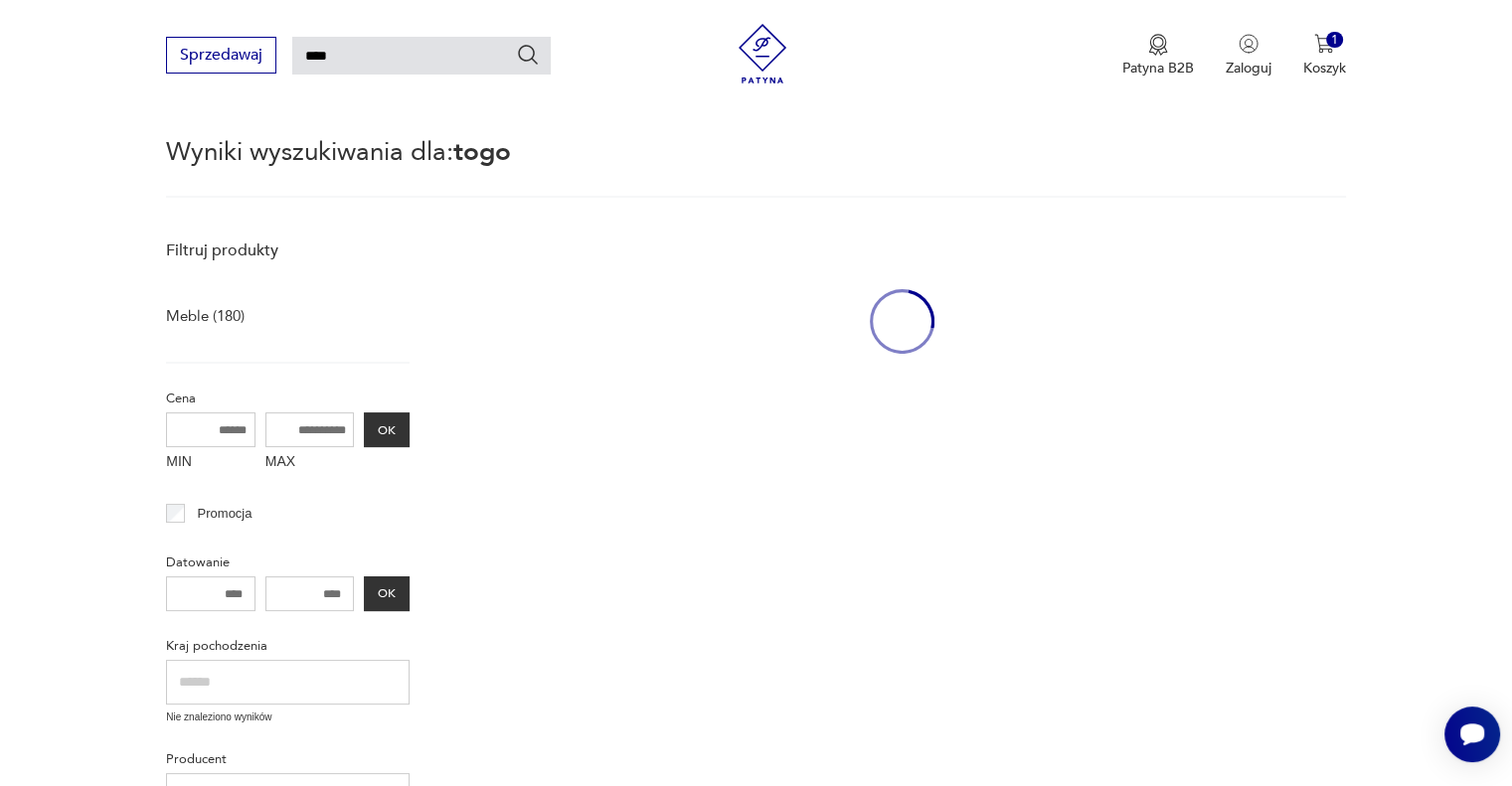 scroll, scrollTop: 71, scrollLeft: 0, axis: vertical 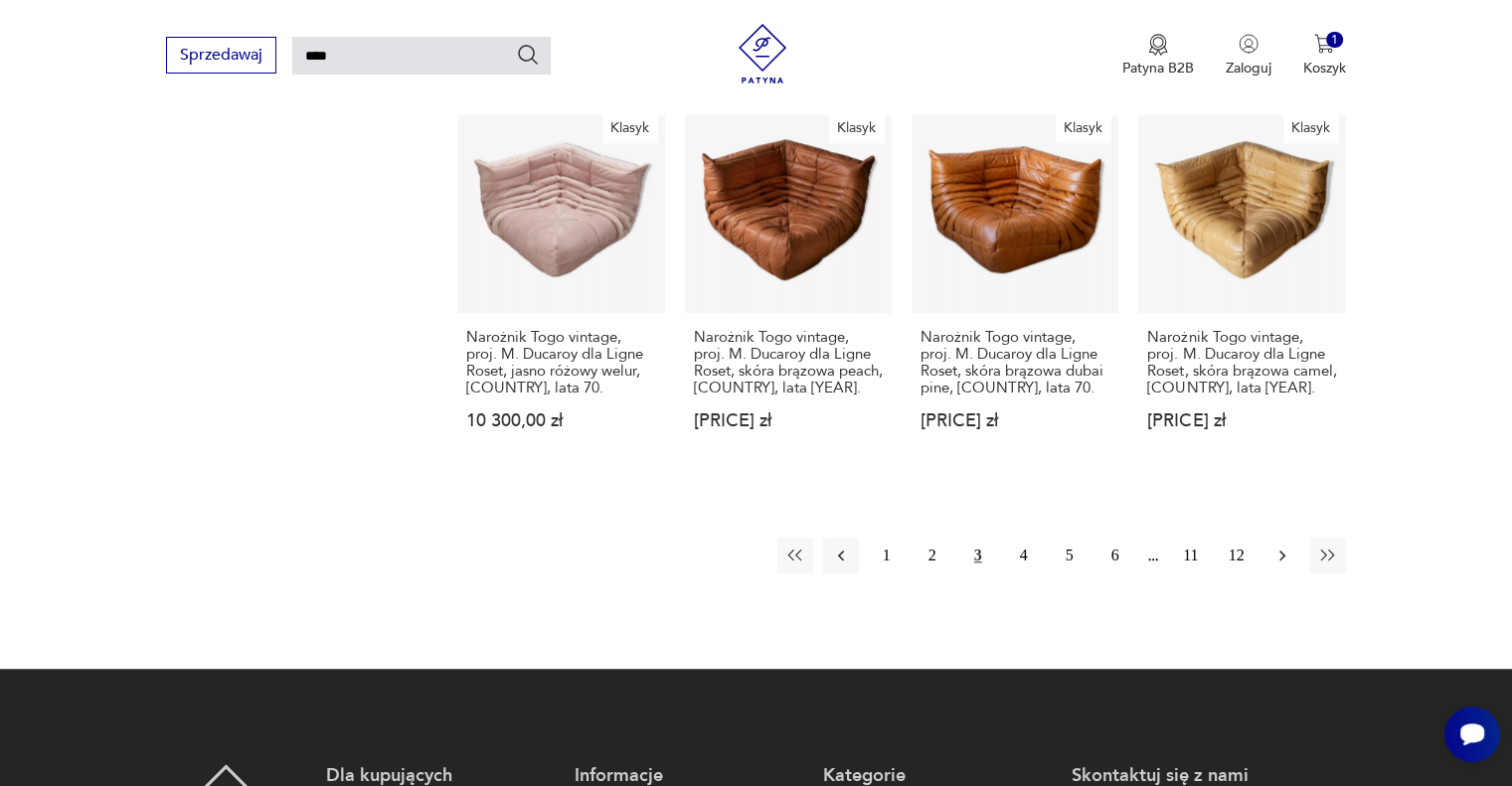 click at bounding box center (1282, 555) 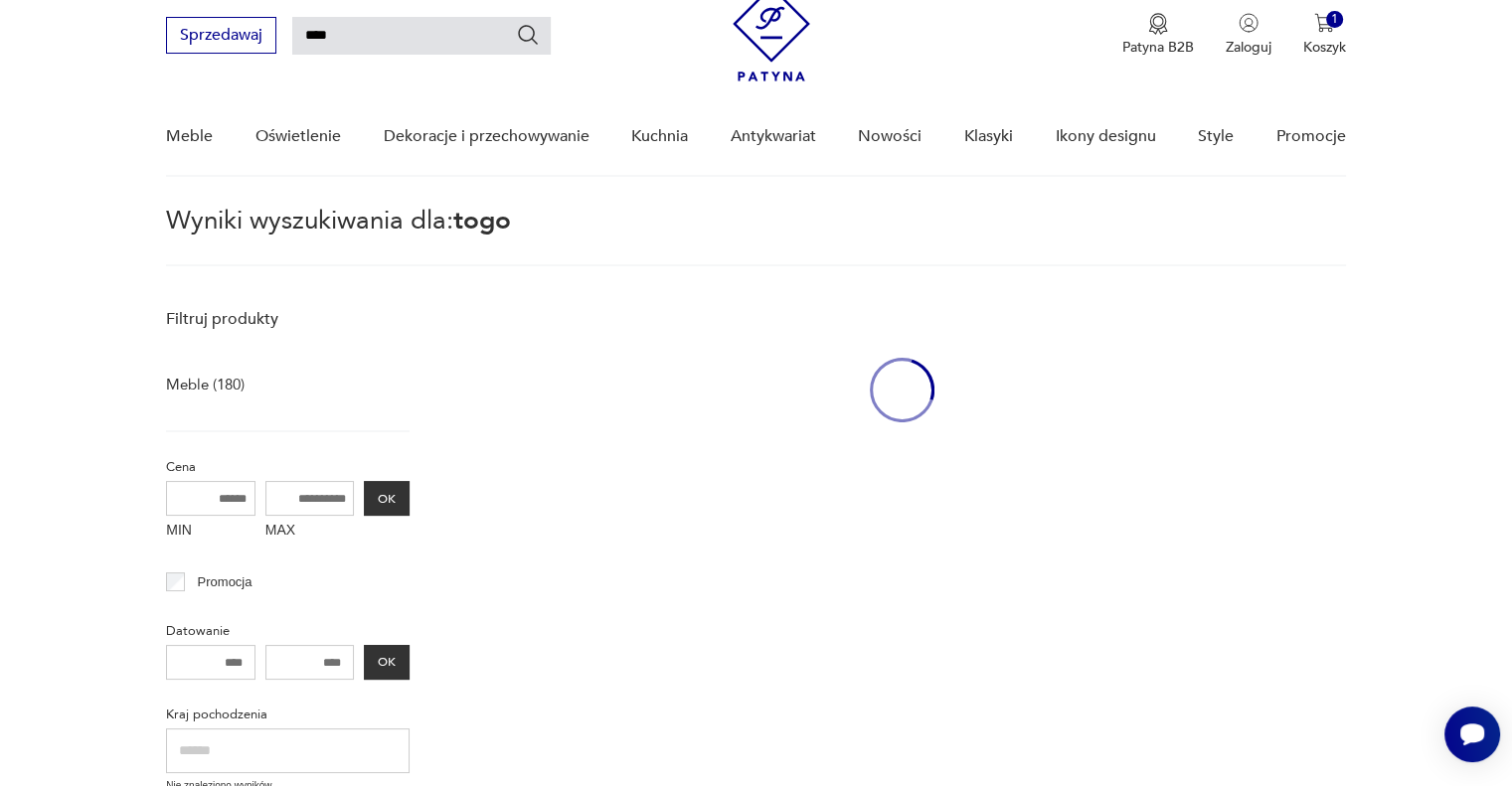 scroll, scrollTop: 71, scrollLeft: 0, axis: vertical 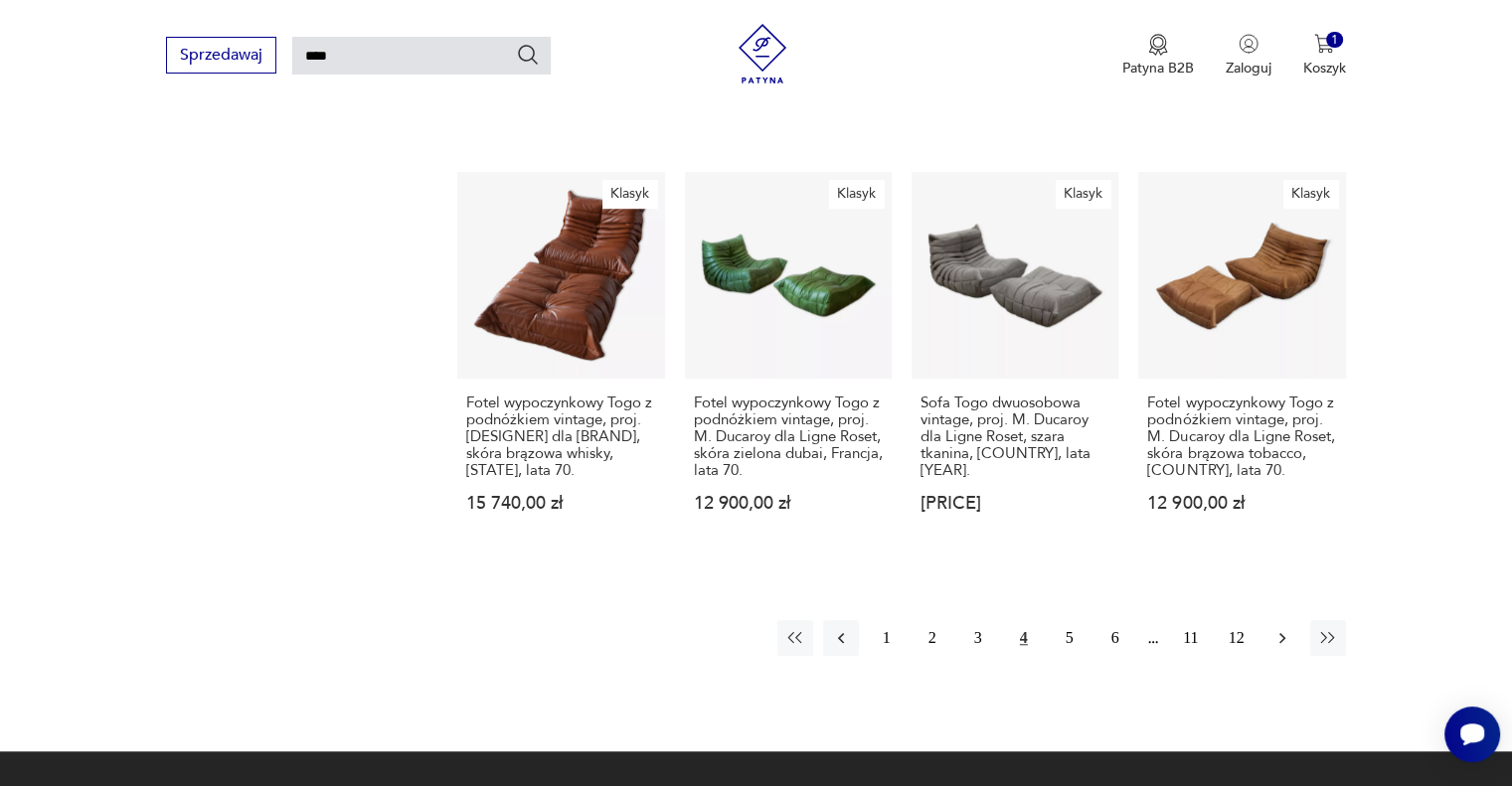 click at bounding box center (1282, 638) 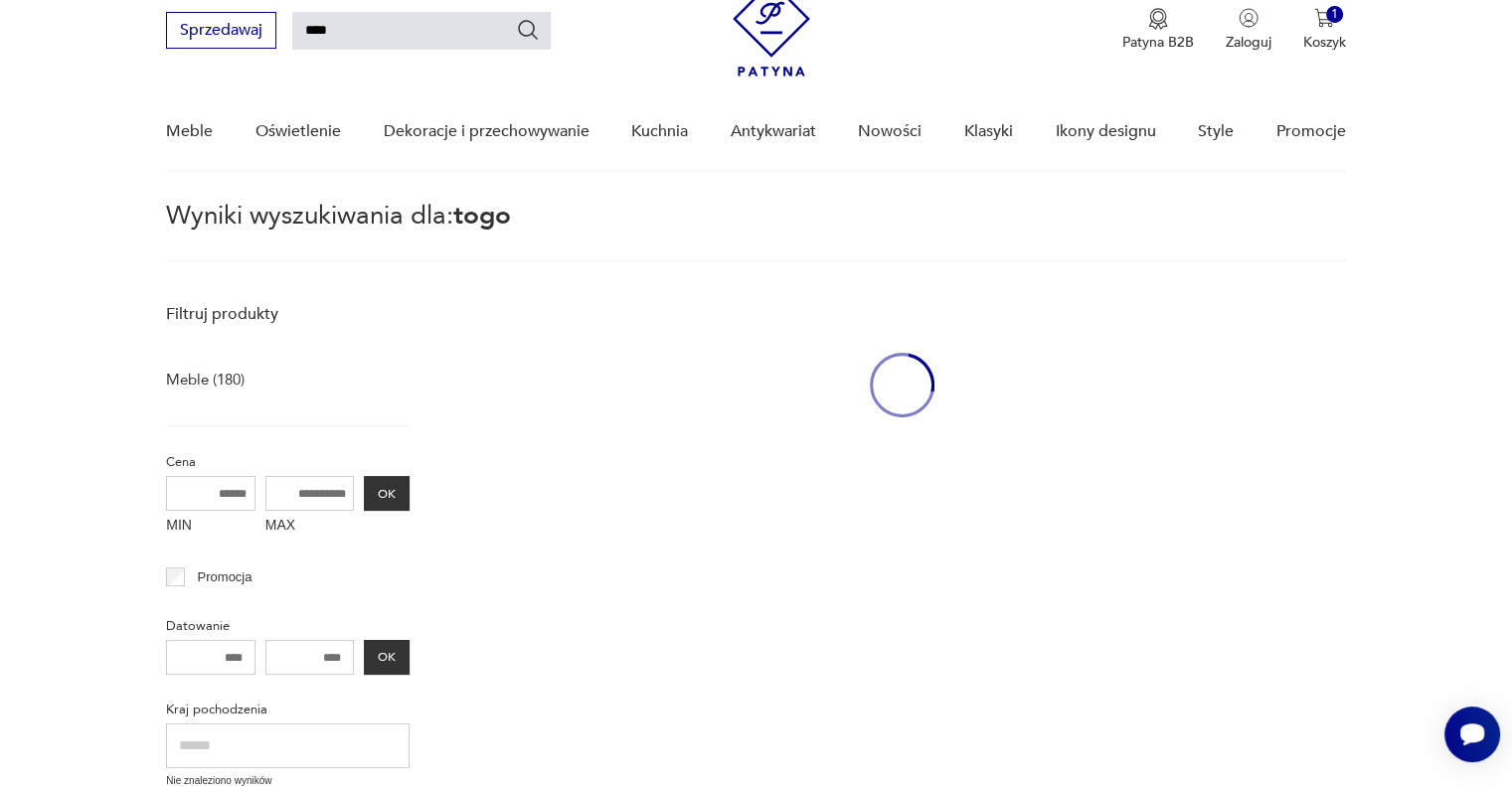 scroll, scrollTop: 71, scrollLeft: 0, axis: vertical 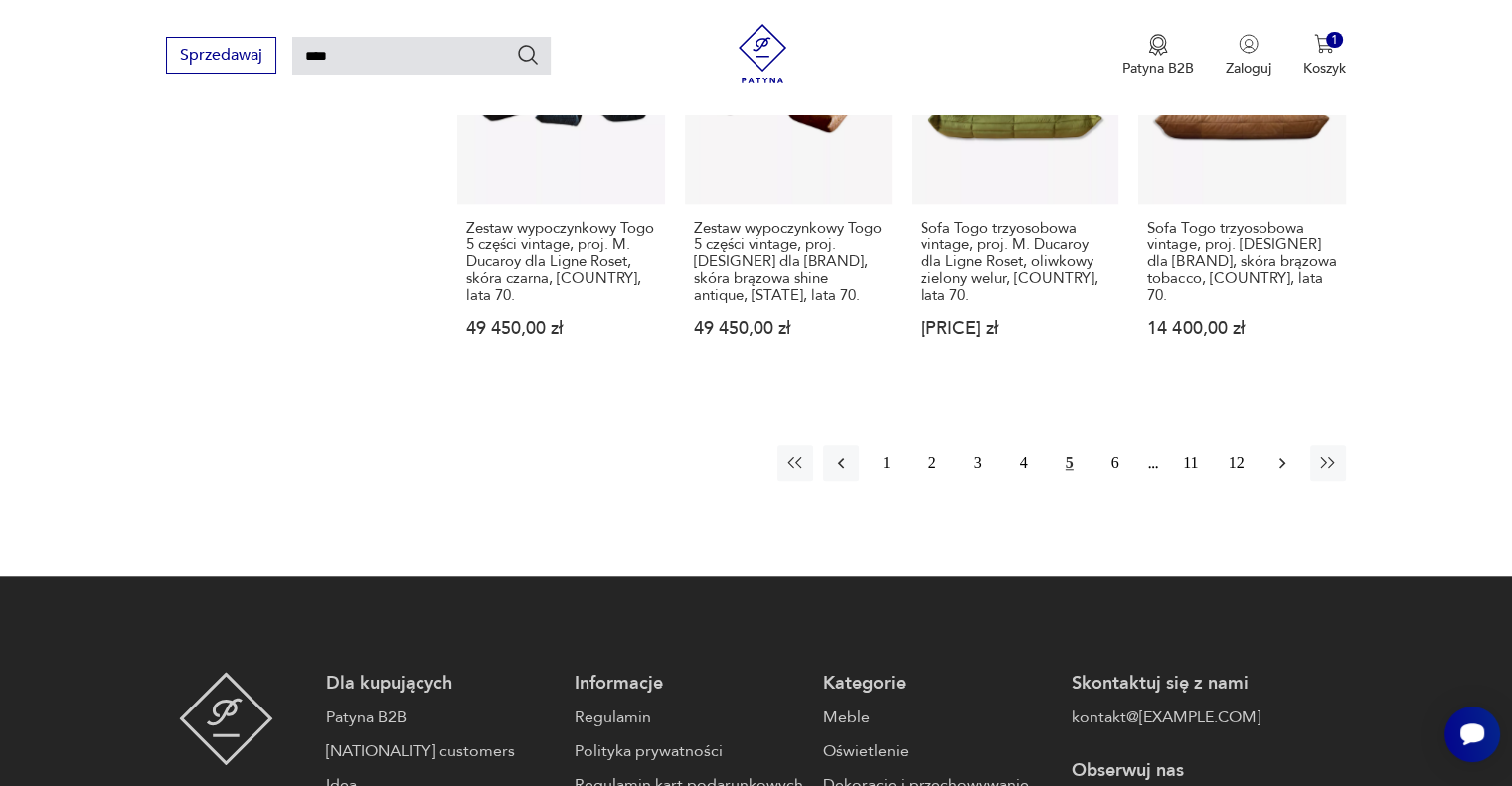 click at bounding box center (1282, 463) 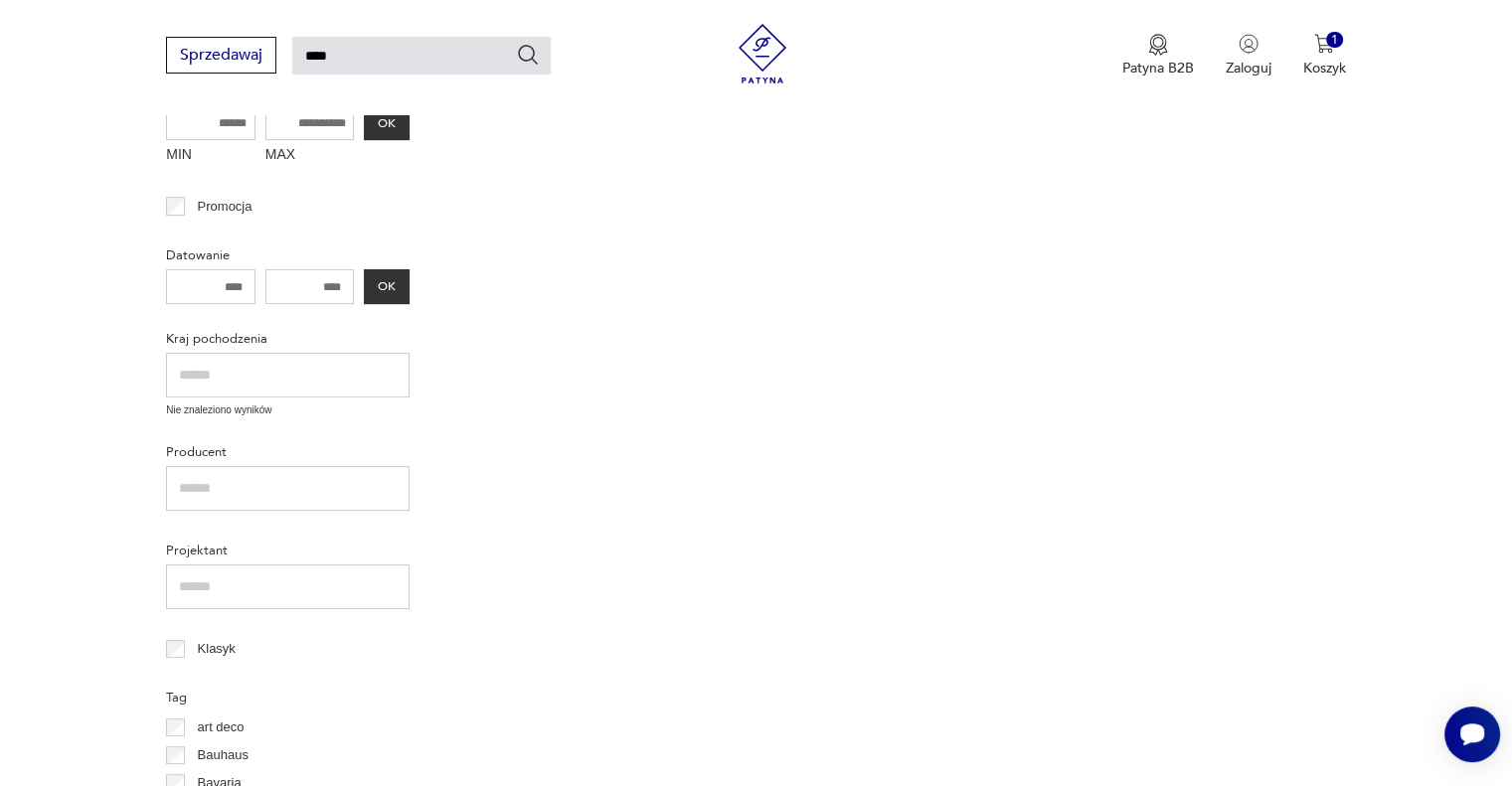 scroll, scrollTop: 71, scrollLeft: 0, axis: vertical 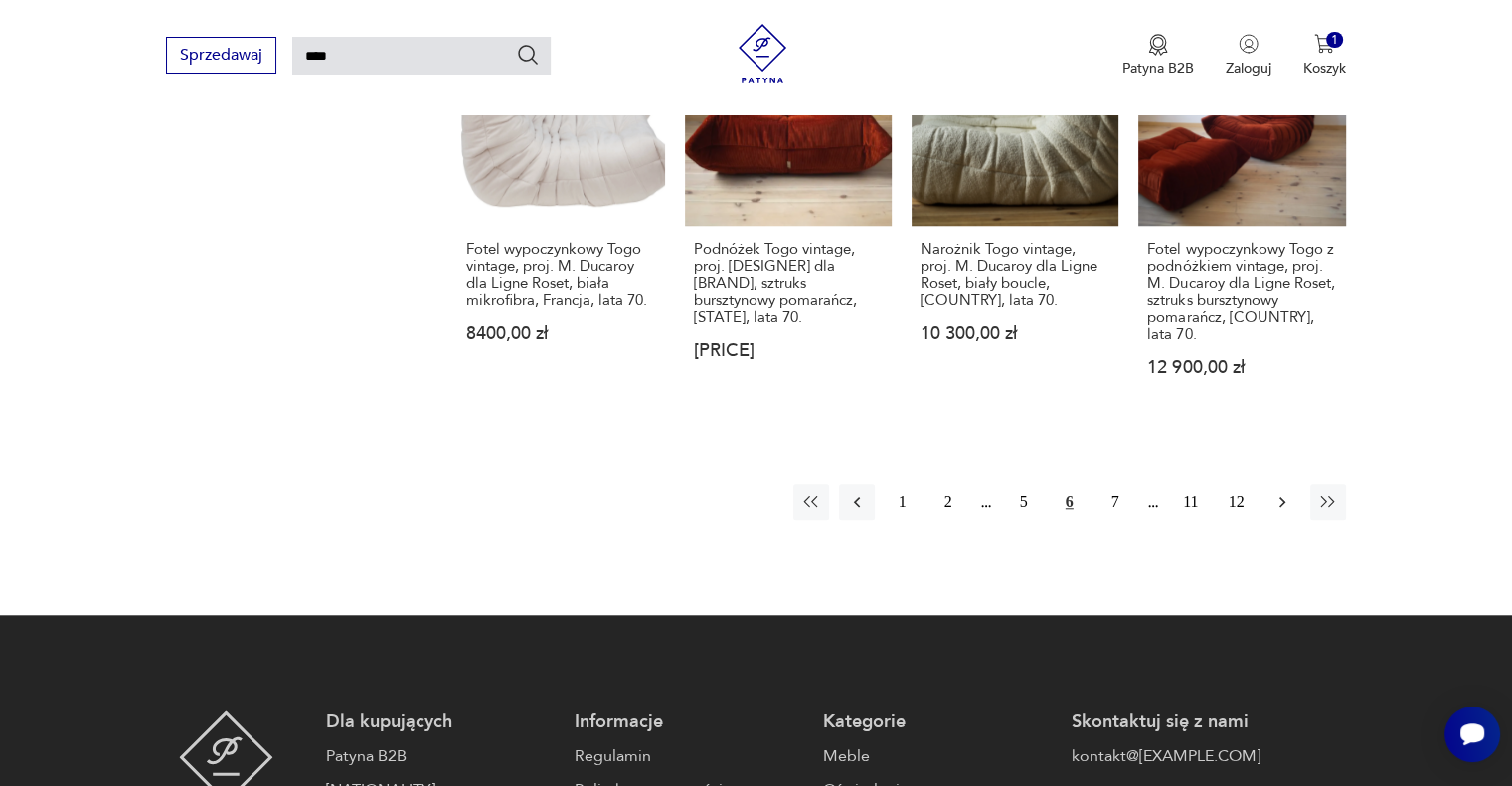 click at bounding box center (1282, 502) 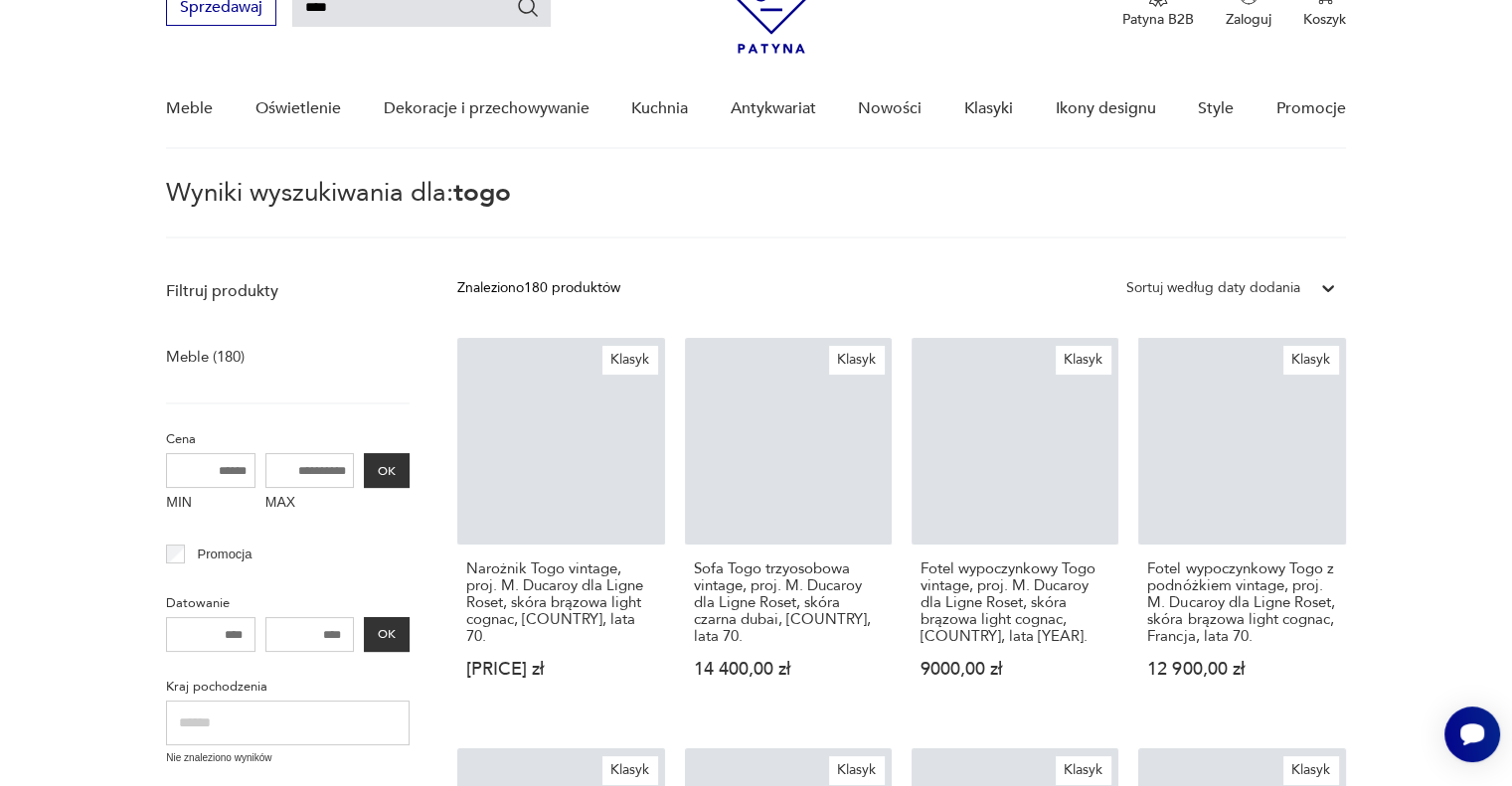 scroll, scrollTop: 71, scrollLeft: 0, axis: vertical 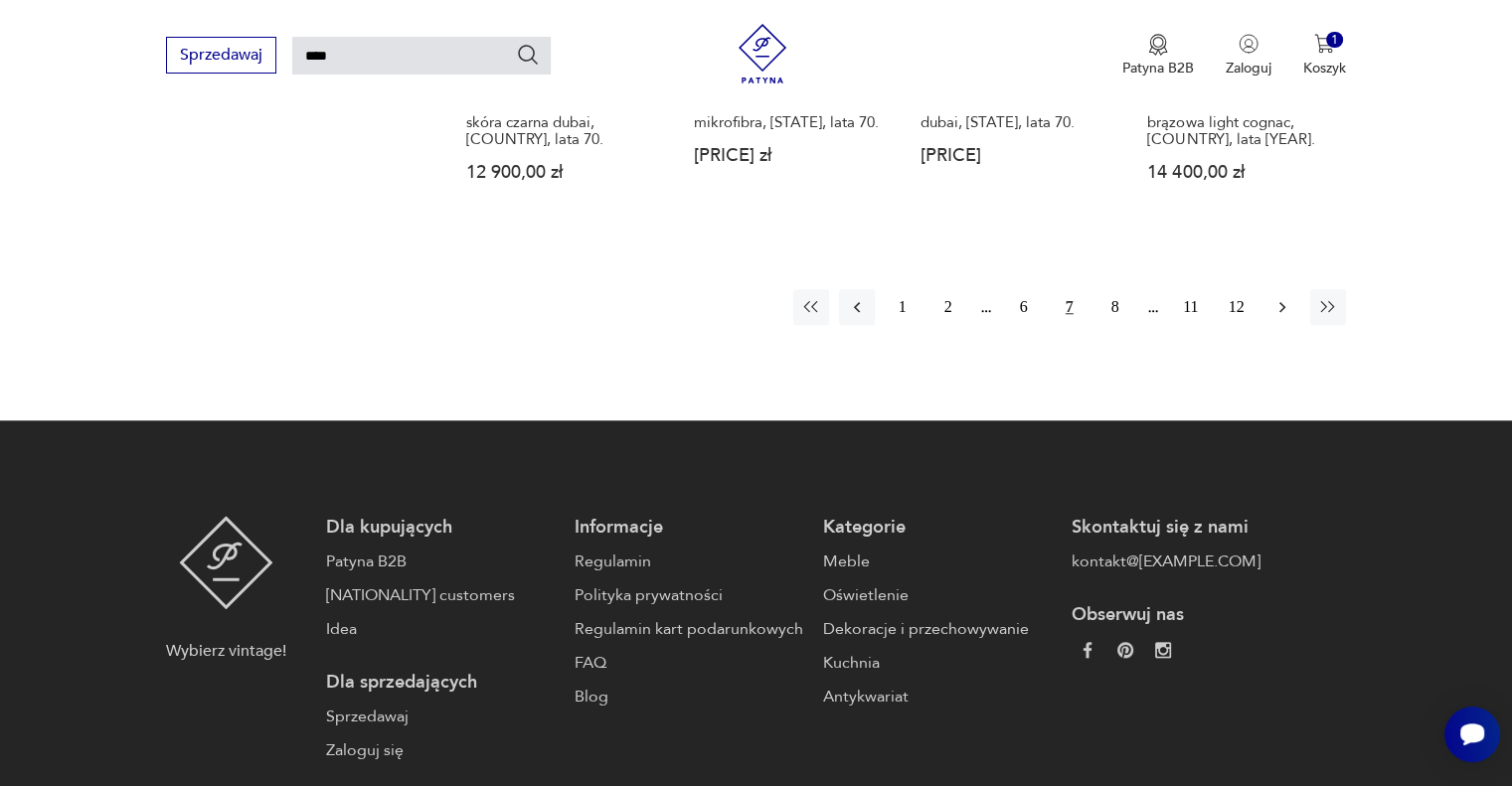 click at bounding box center (1282, 307) 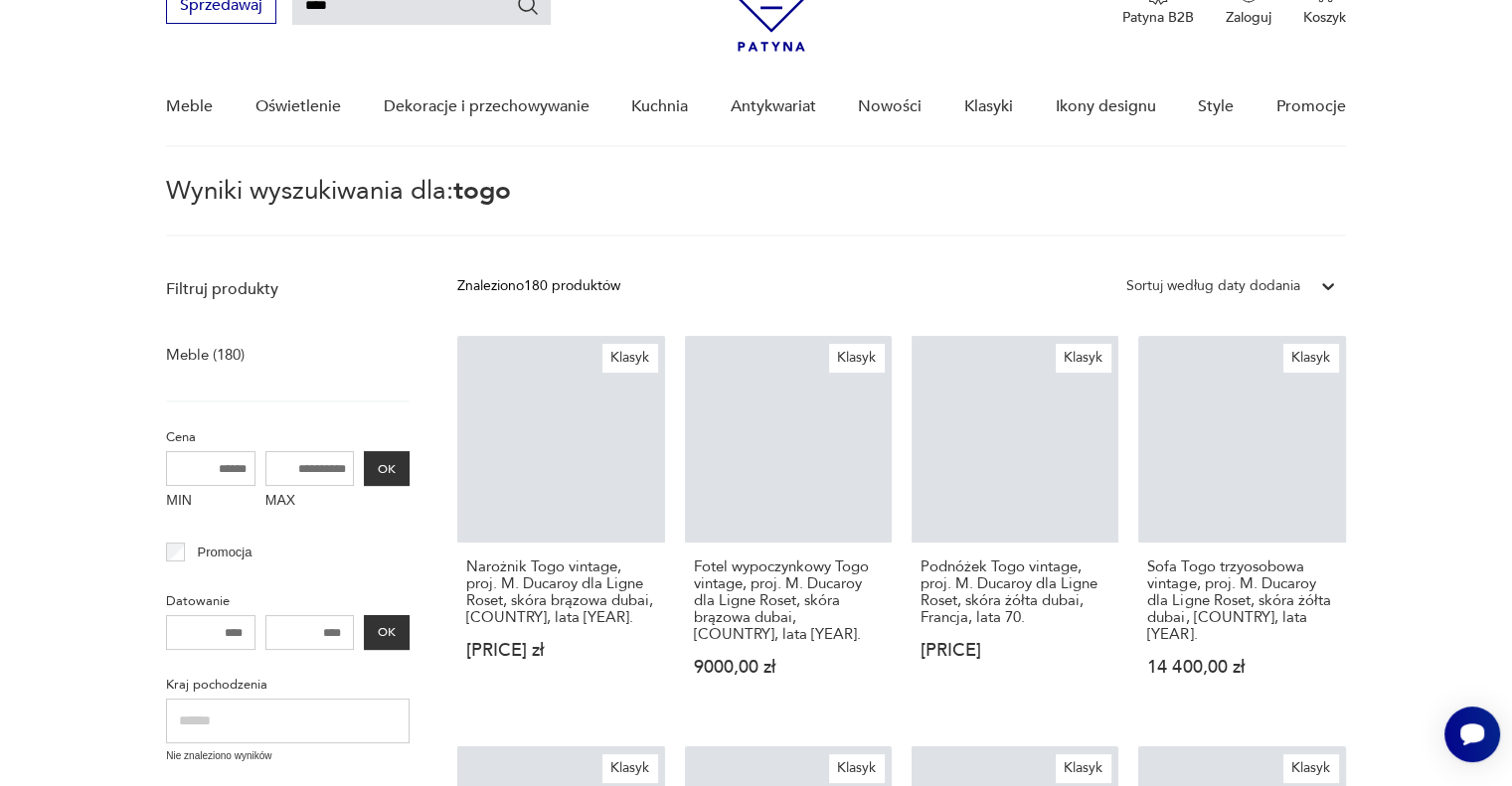 scroll, scrollTop: 71, scrollLeft: 0, axis: vertical 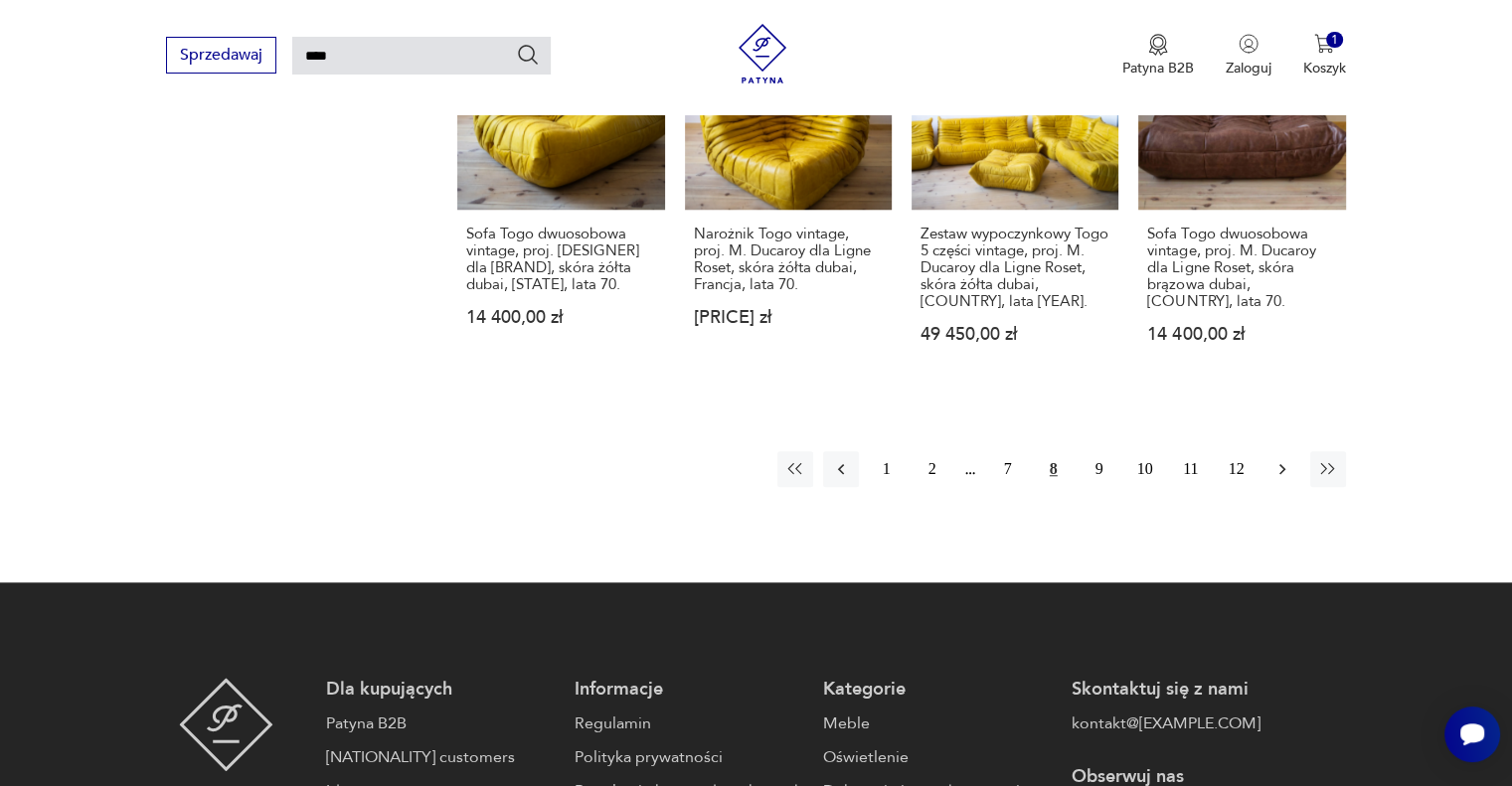 click at bounding box center (1282, 469) 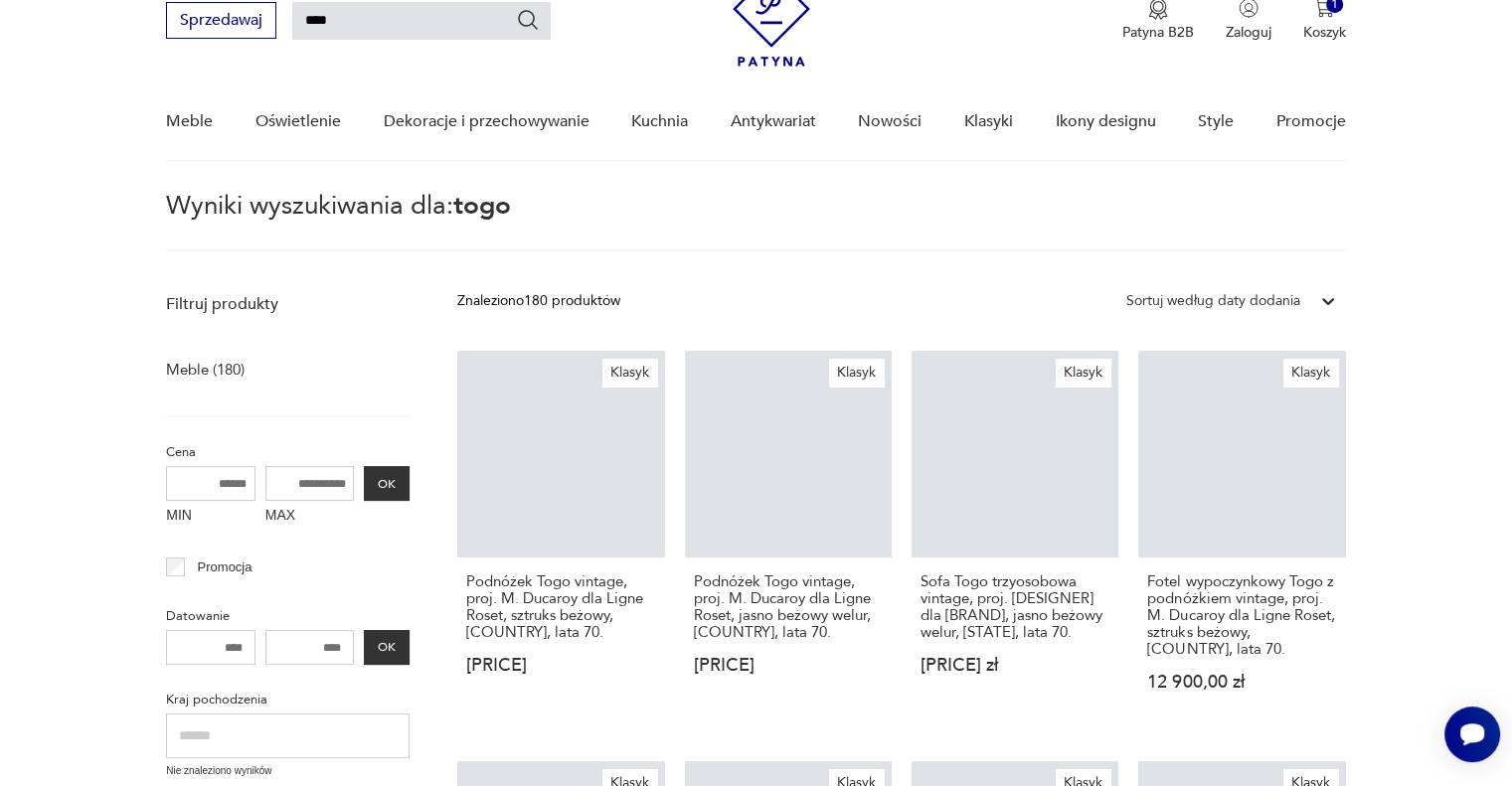 scroll, scrollTop: 71, scrollLeft: 0, axis: vertical 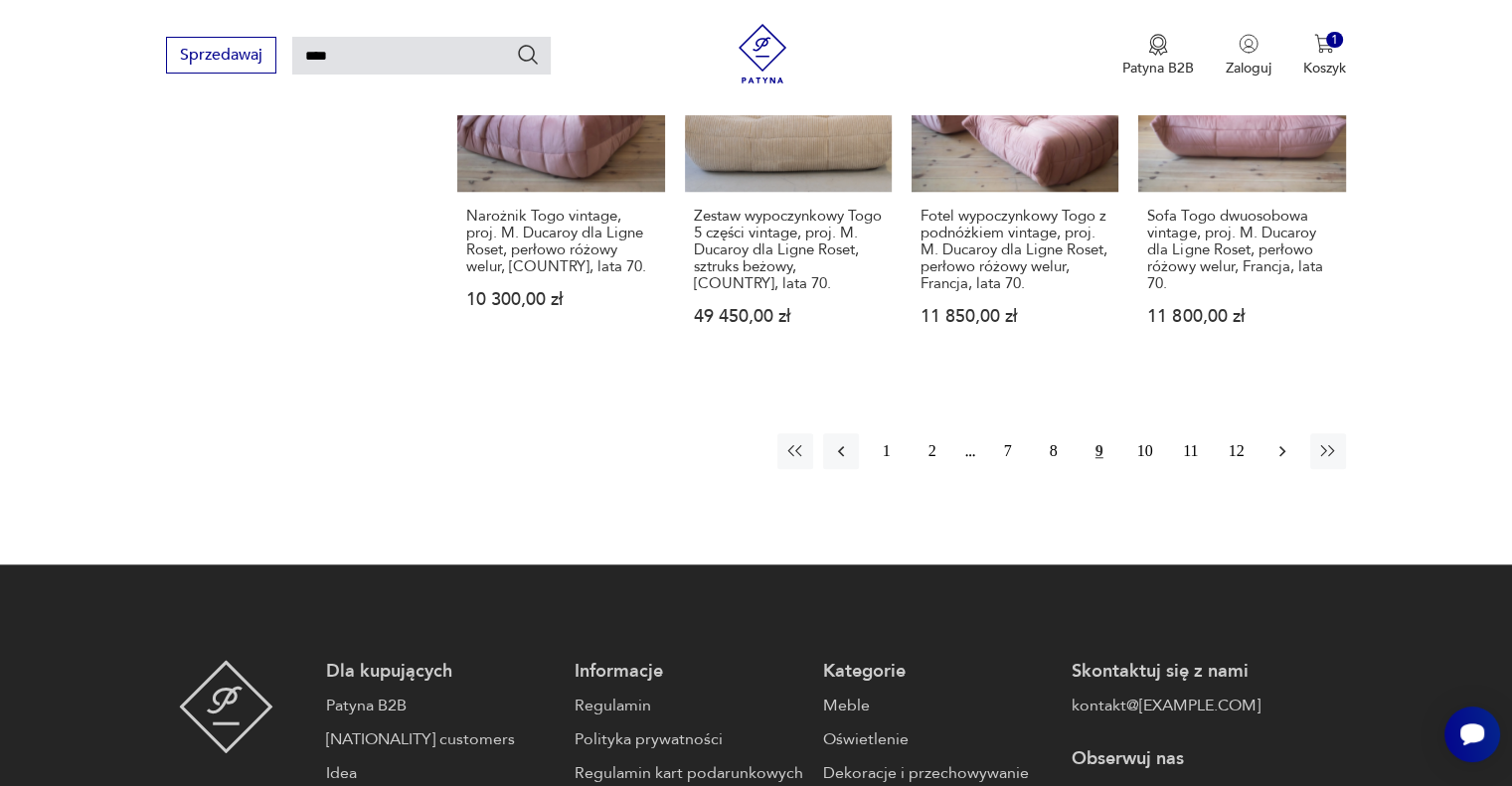 click at bounding box center (1282, 451) 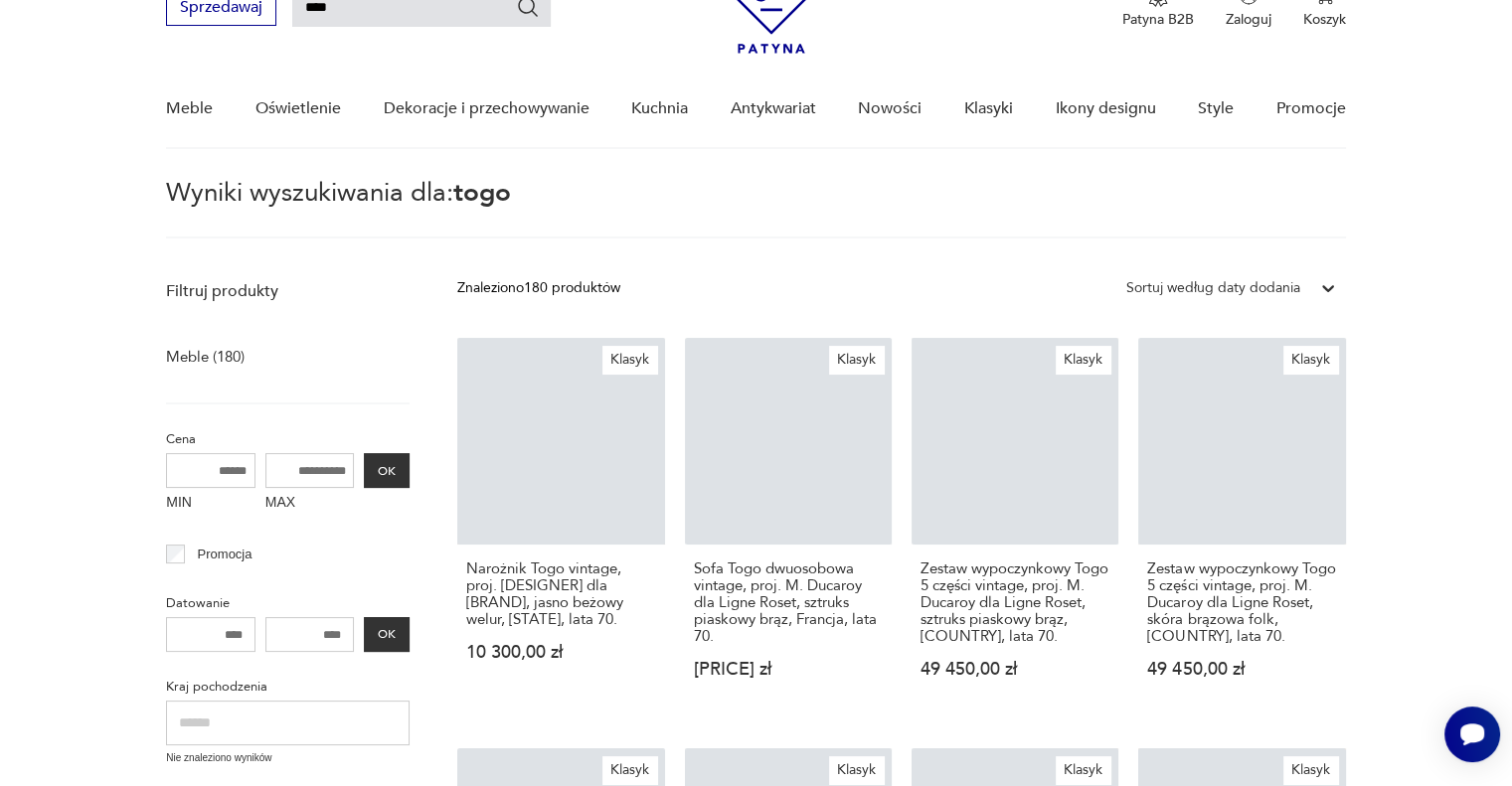 scroll, scrollTop: 71, scrollLeft: 0, axis: vertical 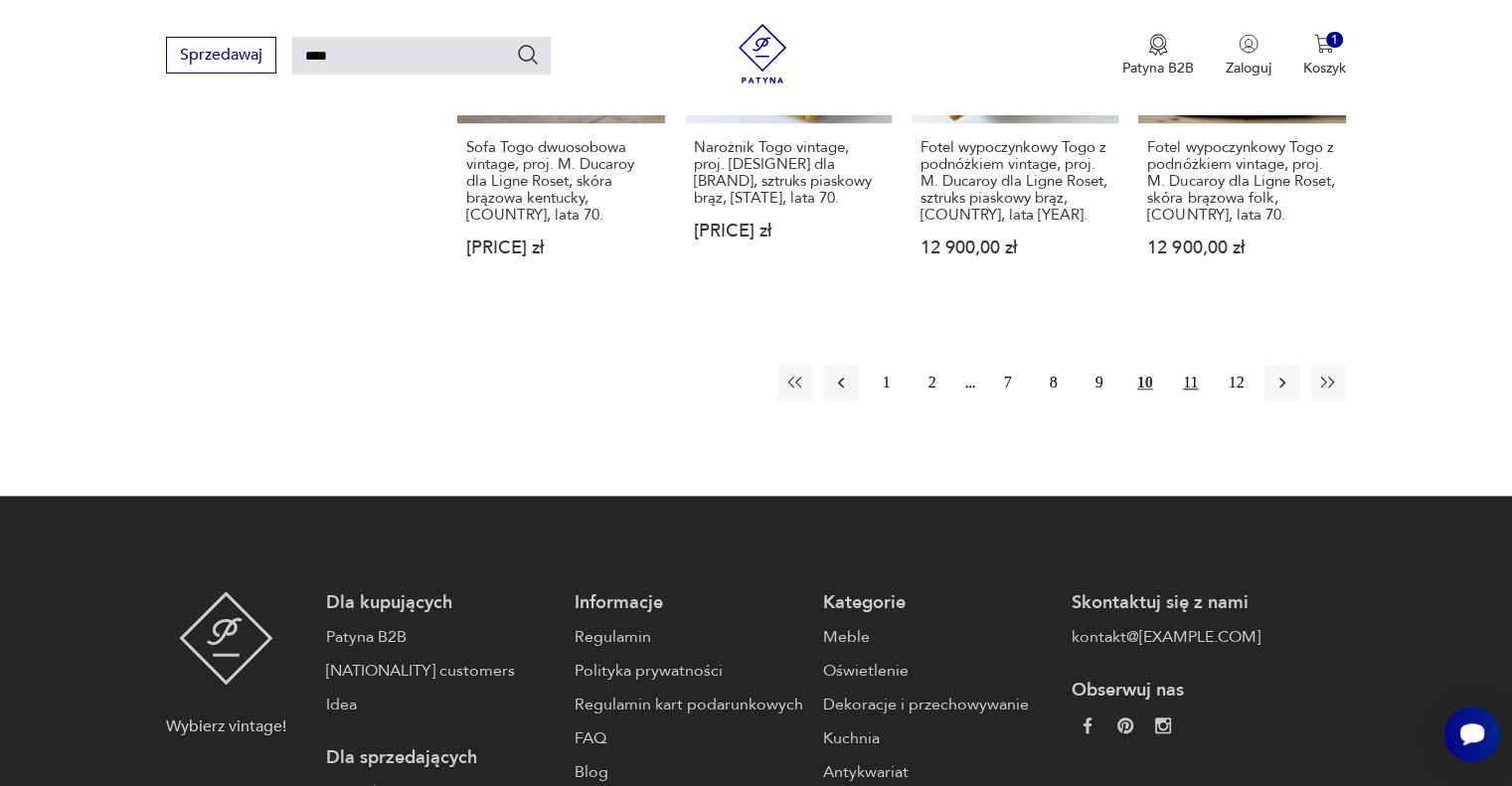 click on "11" at bounding box center (1191, 383) 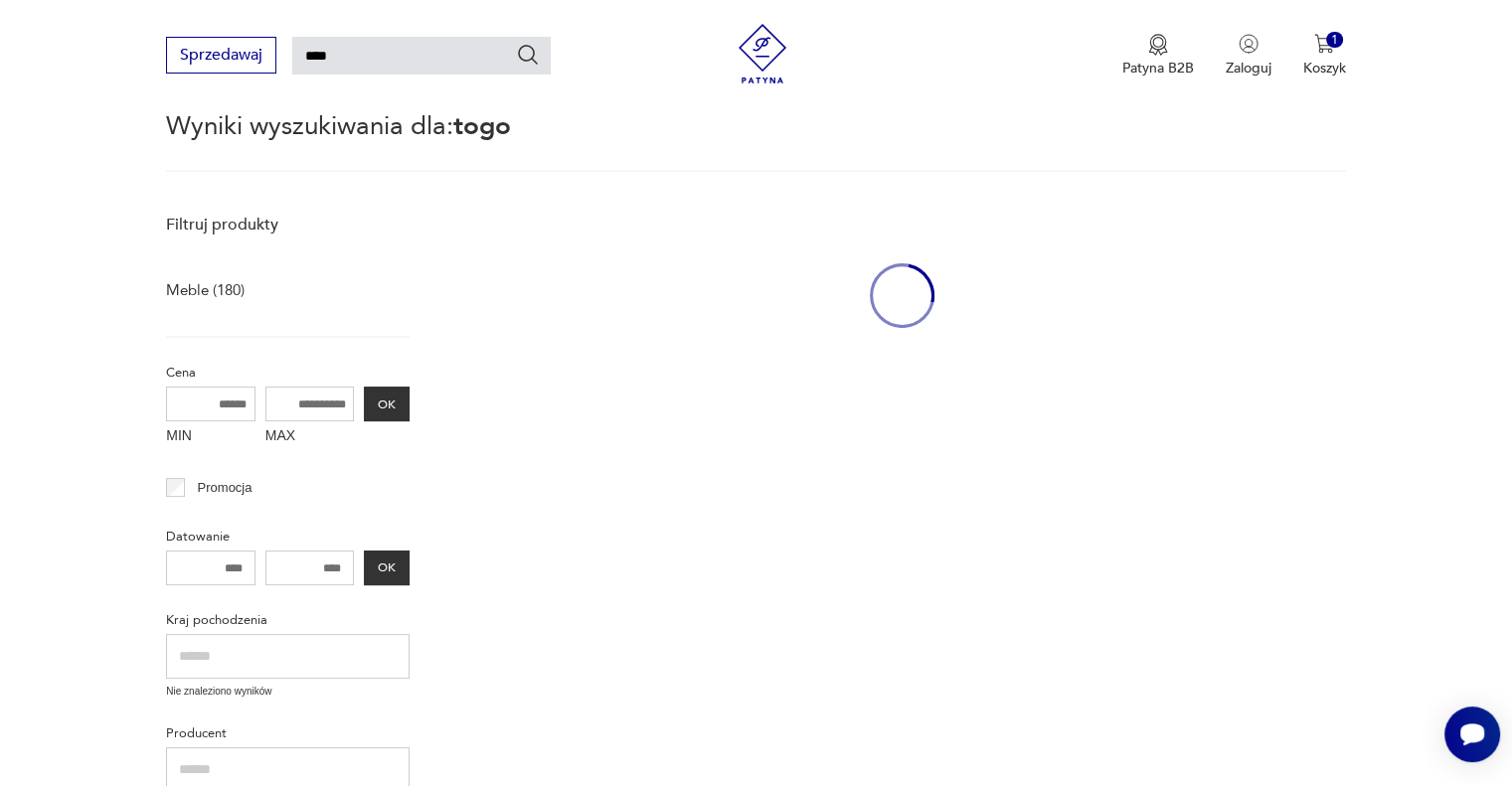 scroll, scrollTop: 71, scrollLeft: 0, axis: vertical 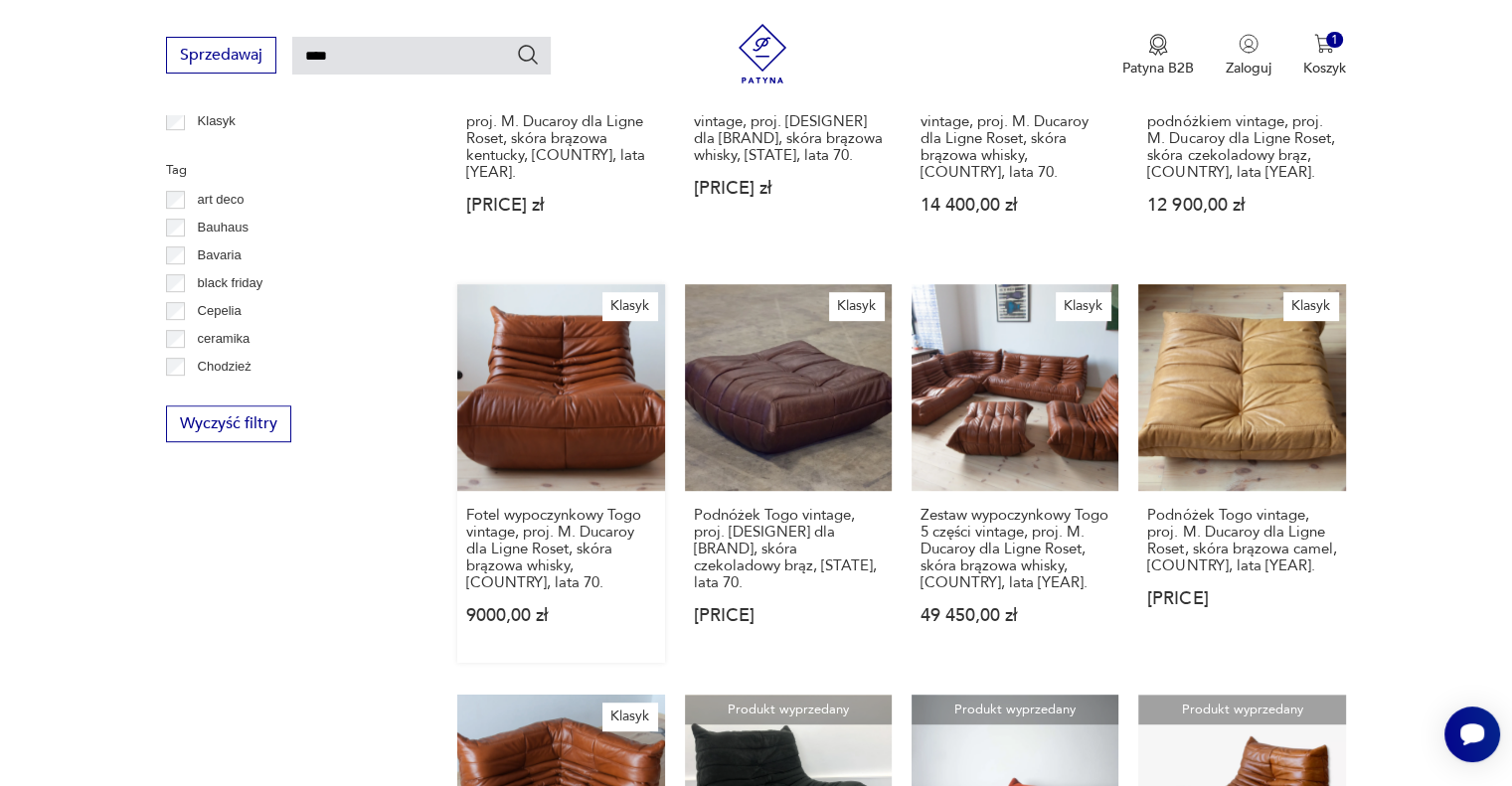 click on "Klasyk Fotel wypoczynkowy Togo vintage, proj. M. Ducaroy dla Ligne Roset, skóra brązowa whisky, Francja, lata 70. 9000,00 zł" at bounding box center (561, 473) 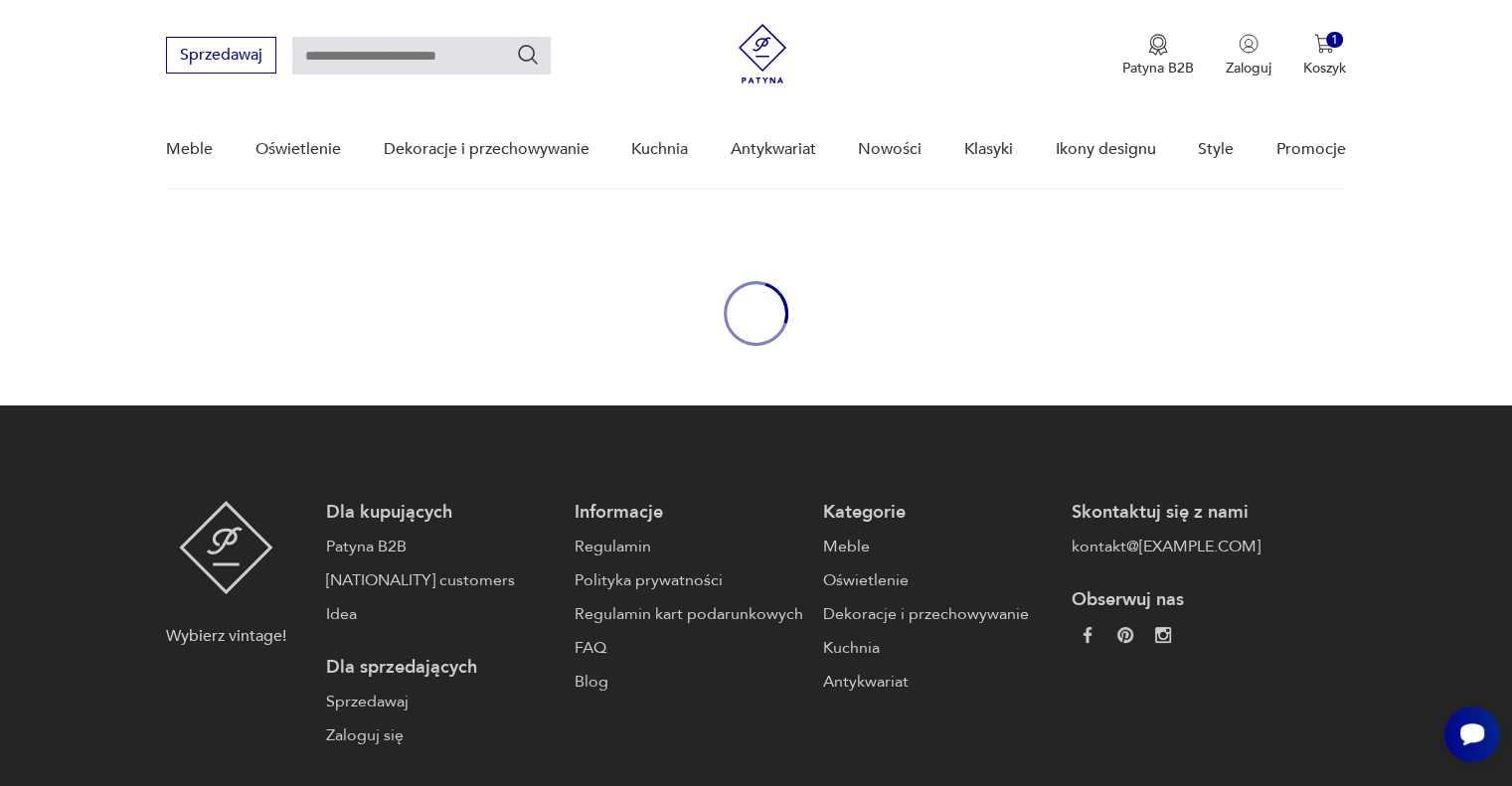 scroll, scrollTop: 0, scrollLeft: 0, axis: both 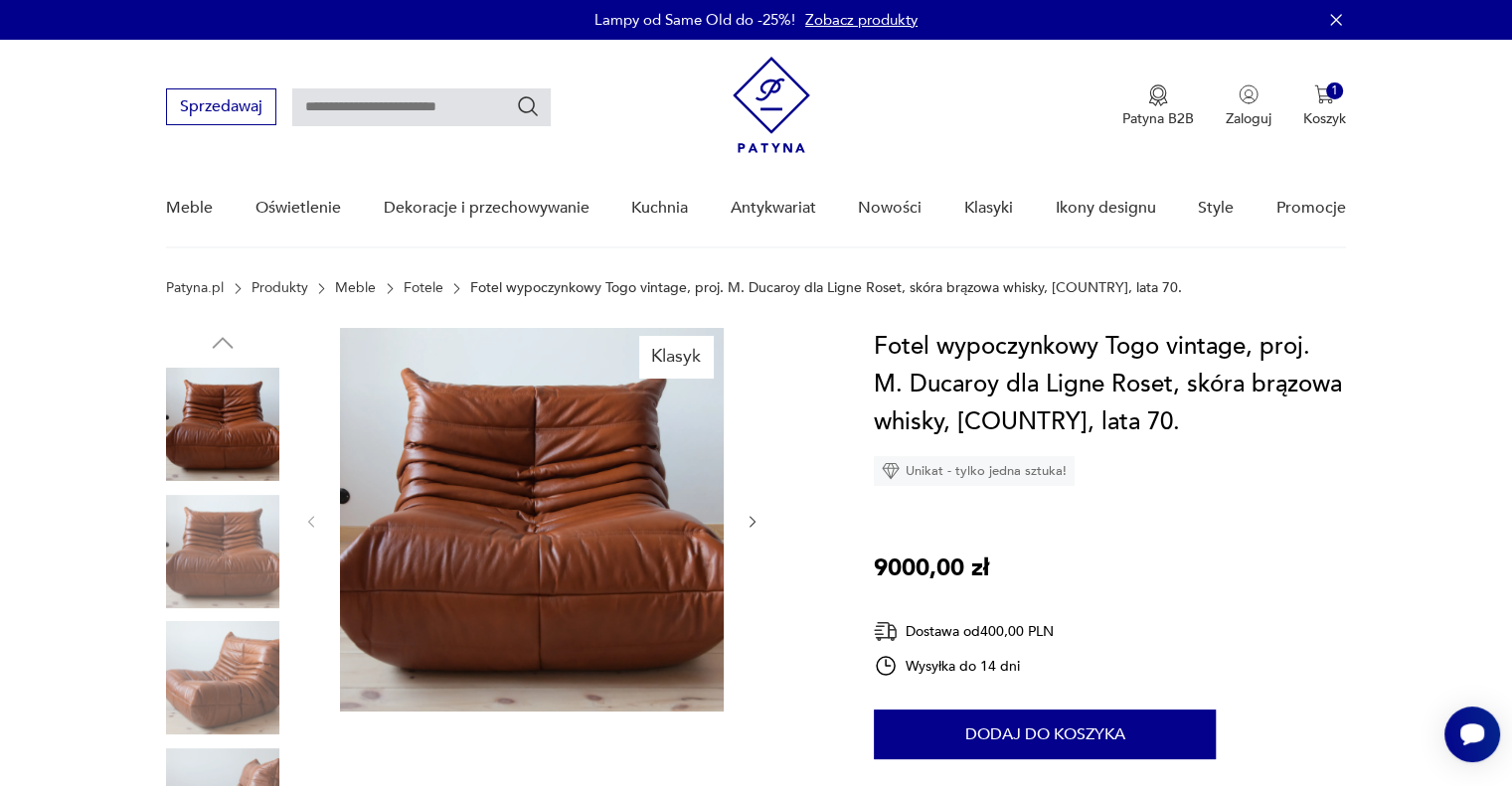 click on "Lampy od Same Old do -25%!  Zobacz produkty" at bounding box center [756, 20] 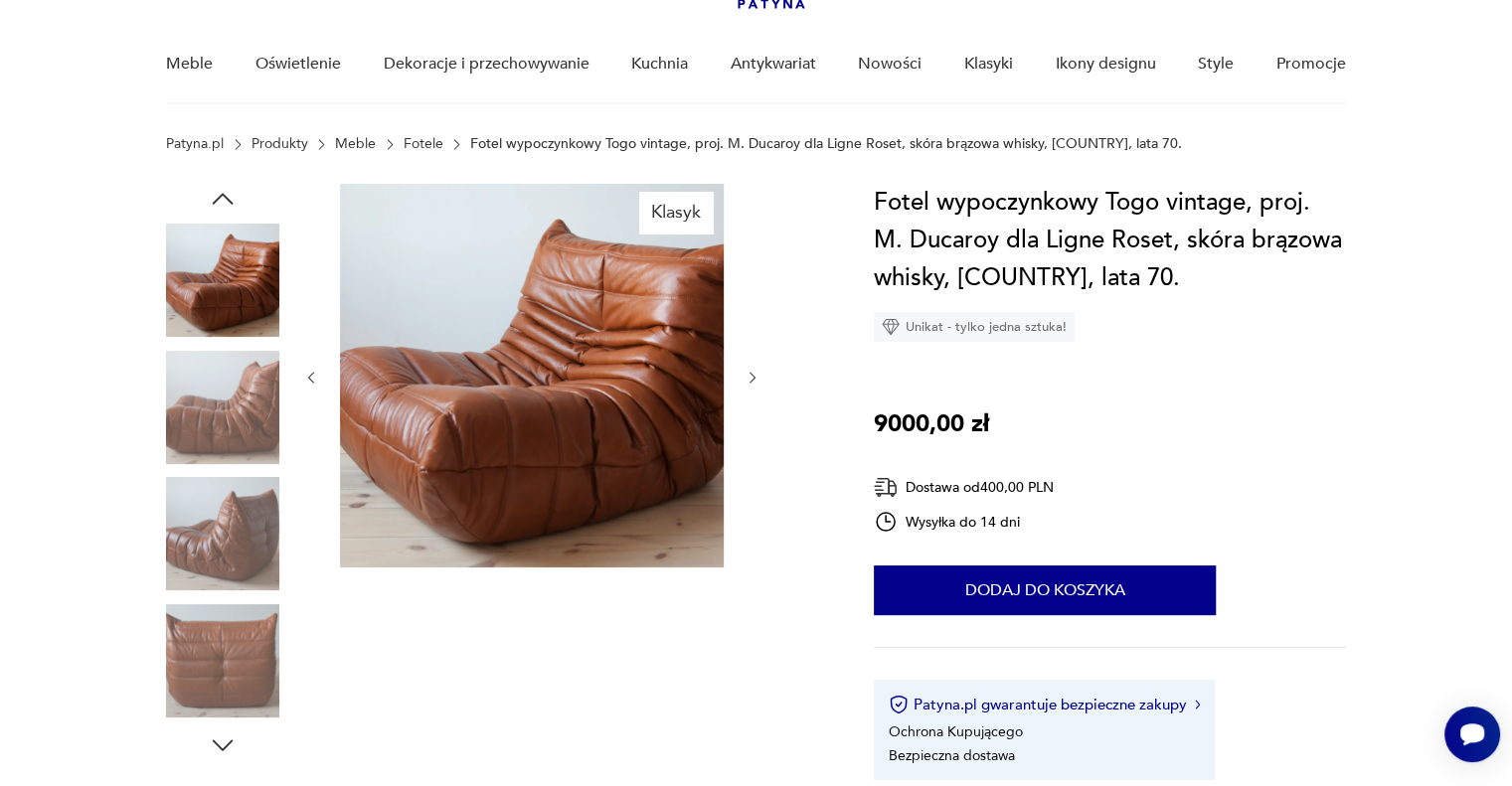 scroll, scrollTop: 194, scrollLeft: 0, axis: vertical 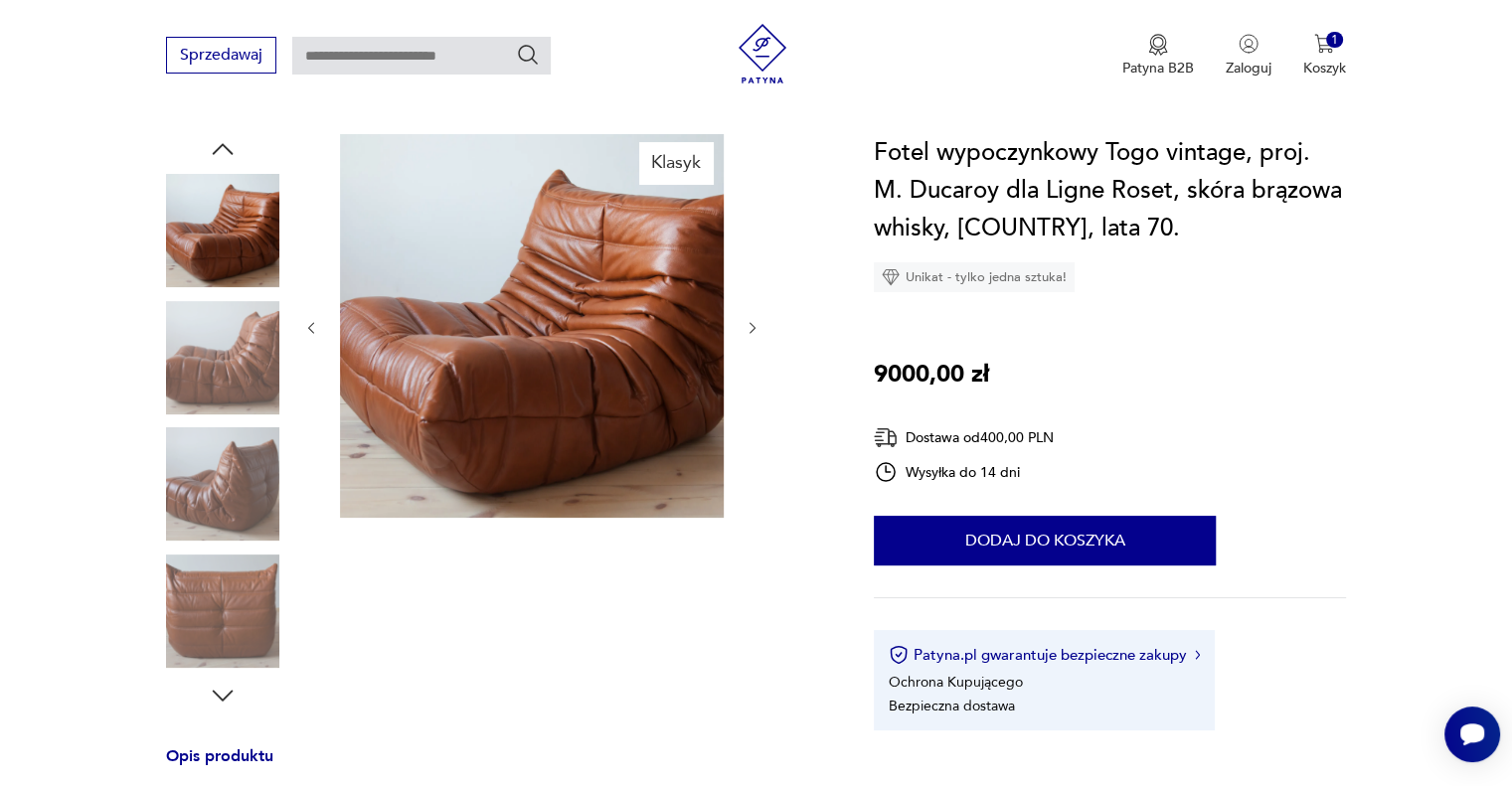 click at bounding box center (0, 0) 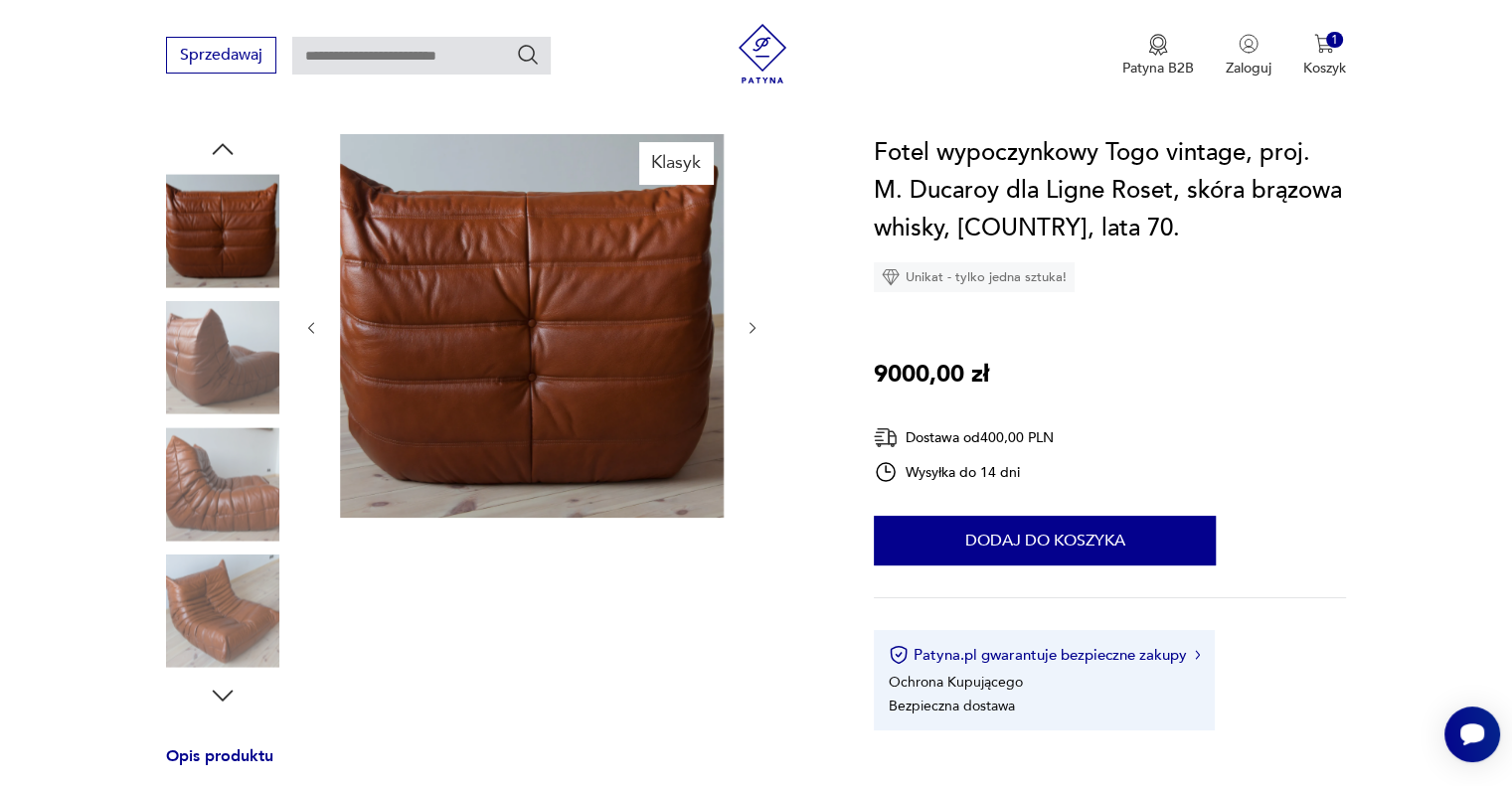 click at bounding box center (0, 0) 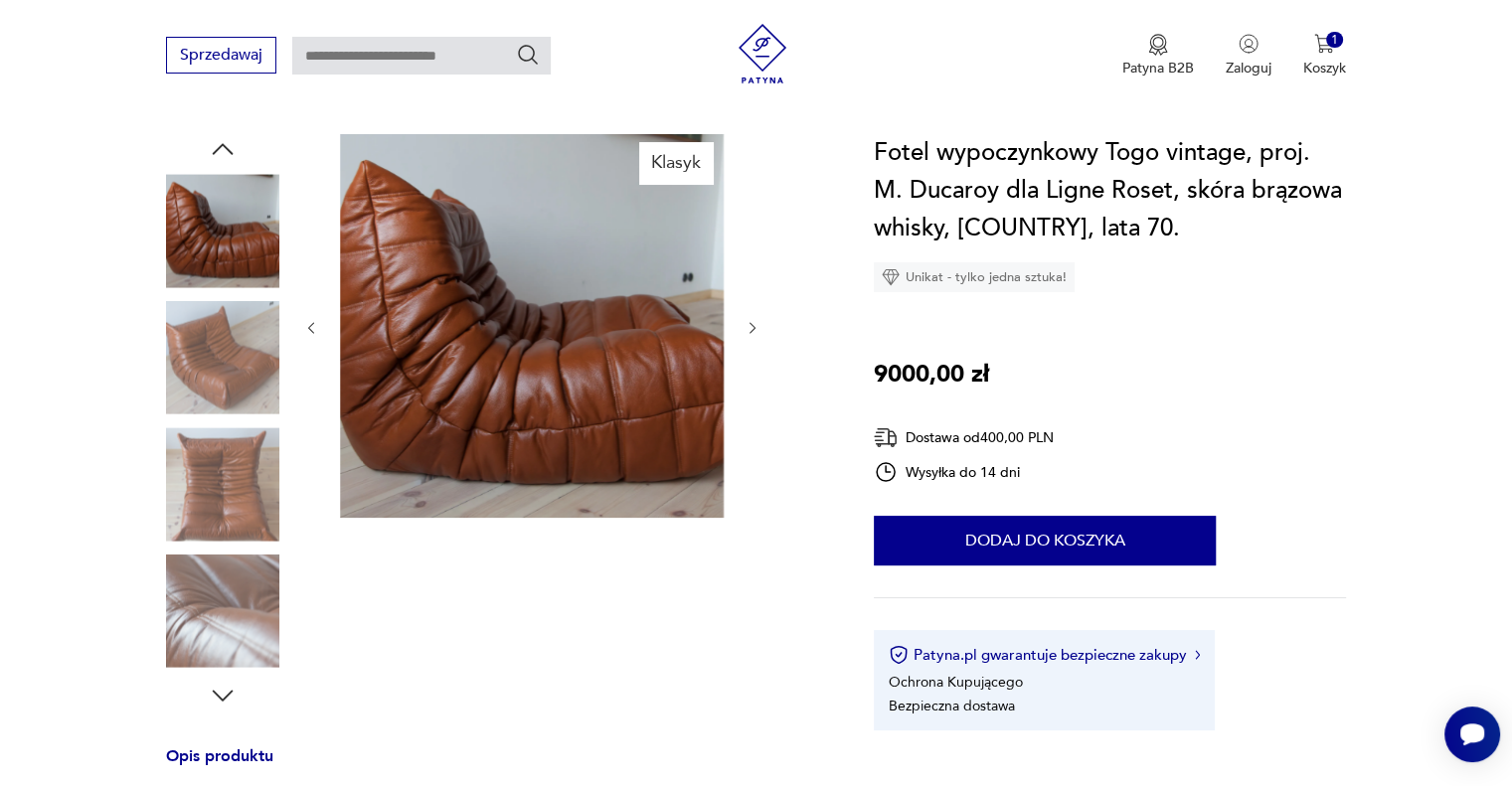 click at bounding box center [0, 0] 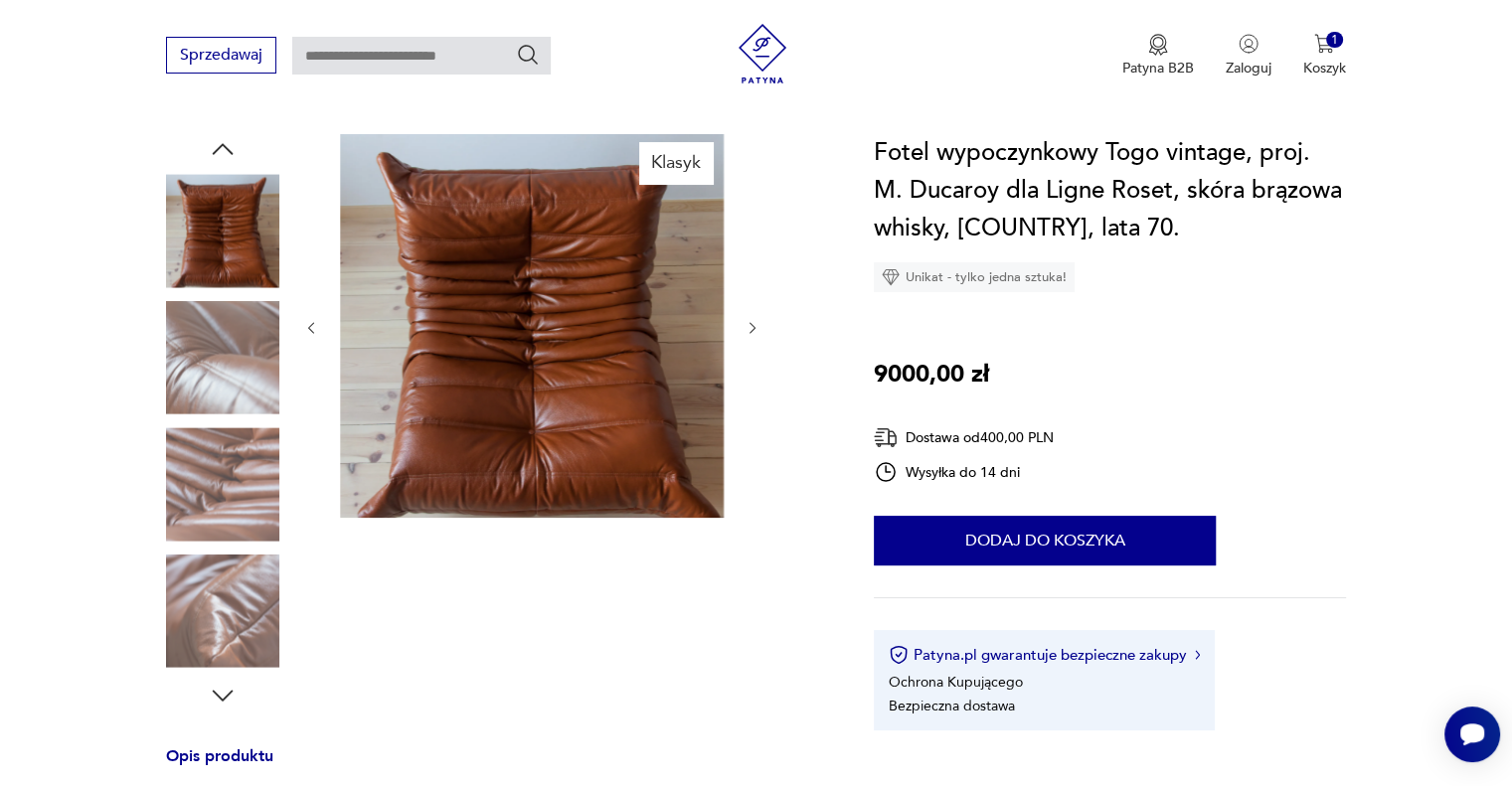 click at bounding box center [223, 358] 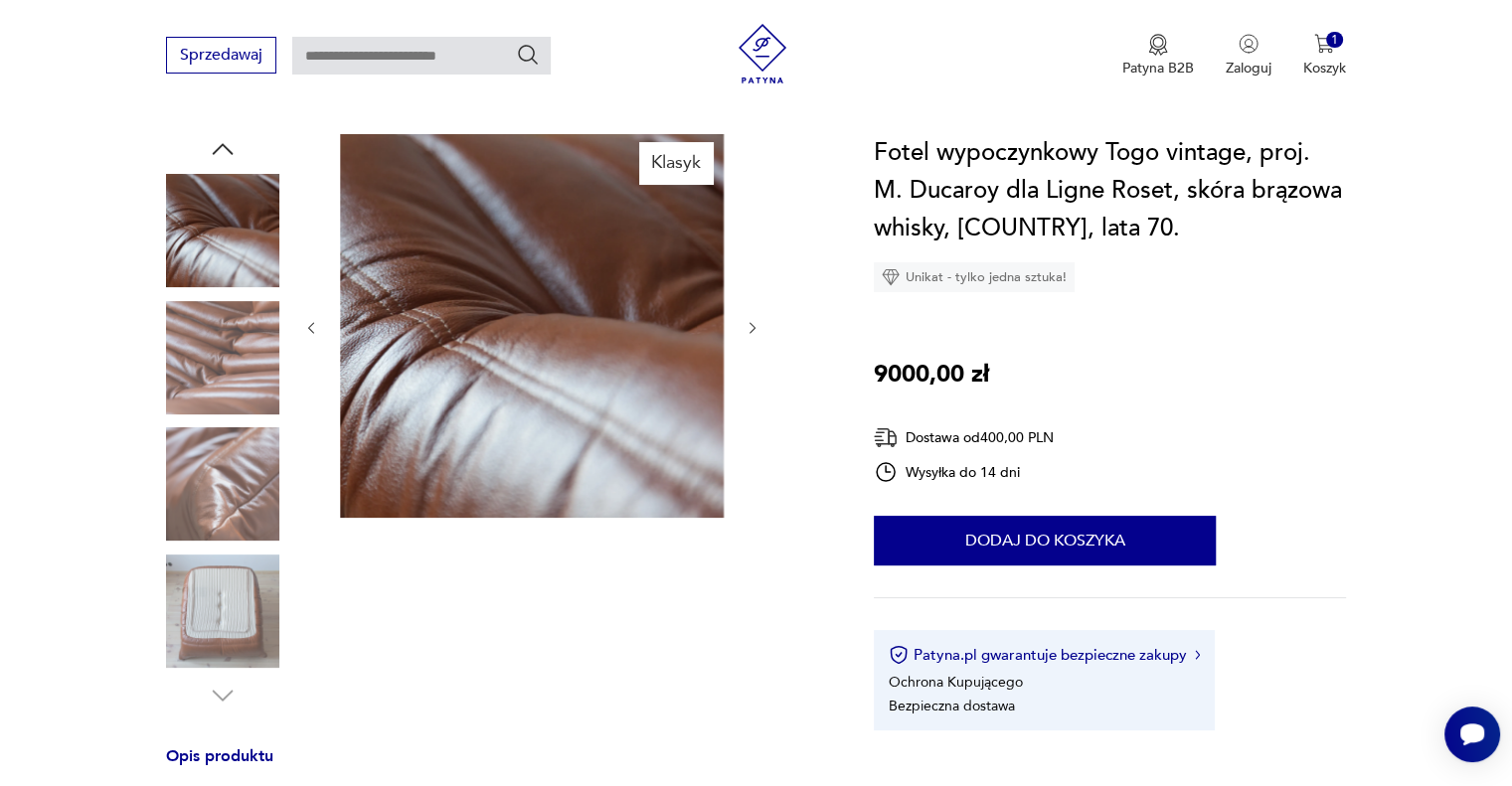 click at bounding box center [223, 231] 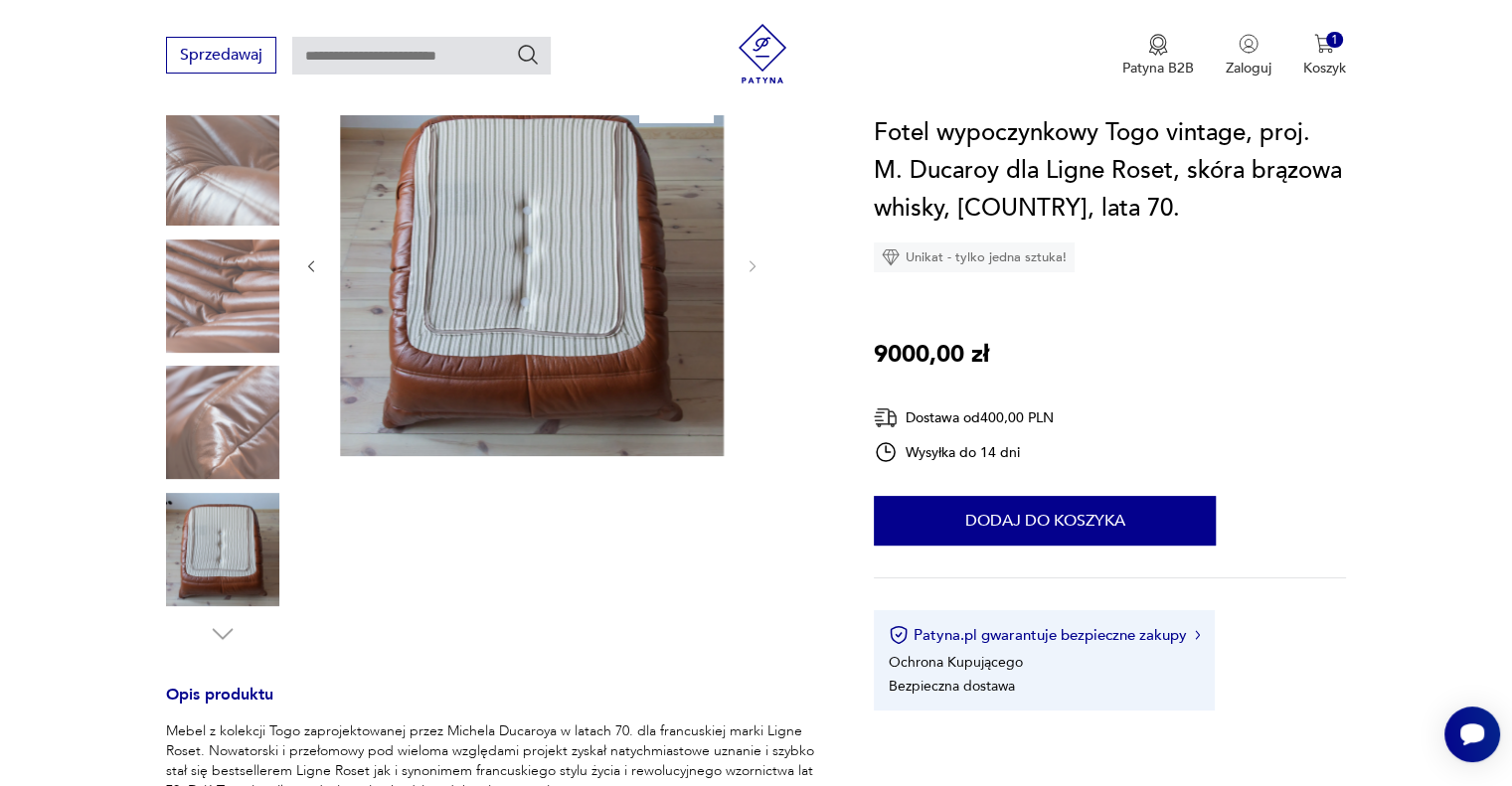 scroll, scrollTop: 326, scrollLeft: 0, axis: vertical 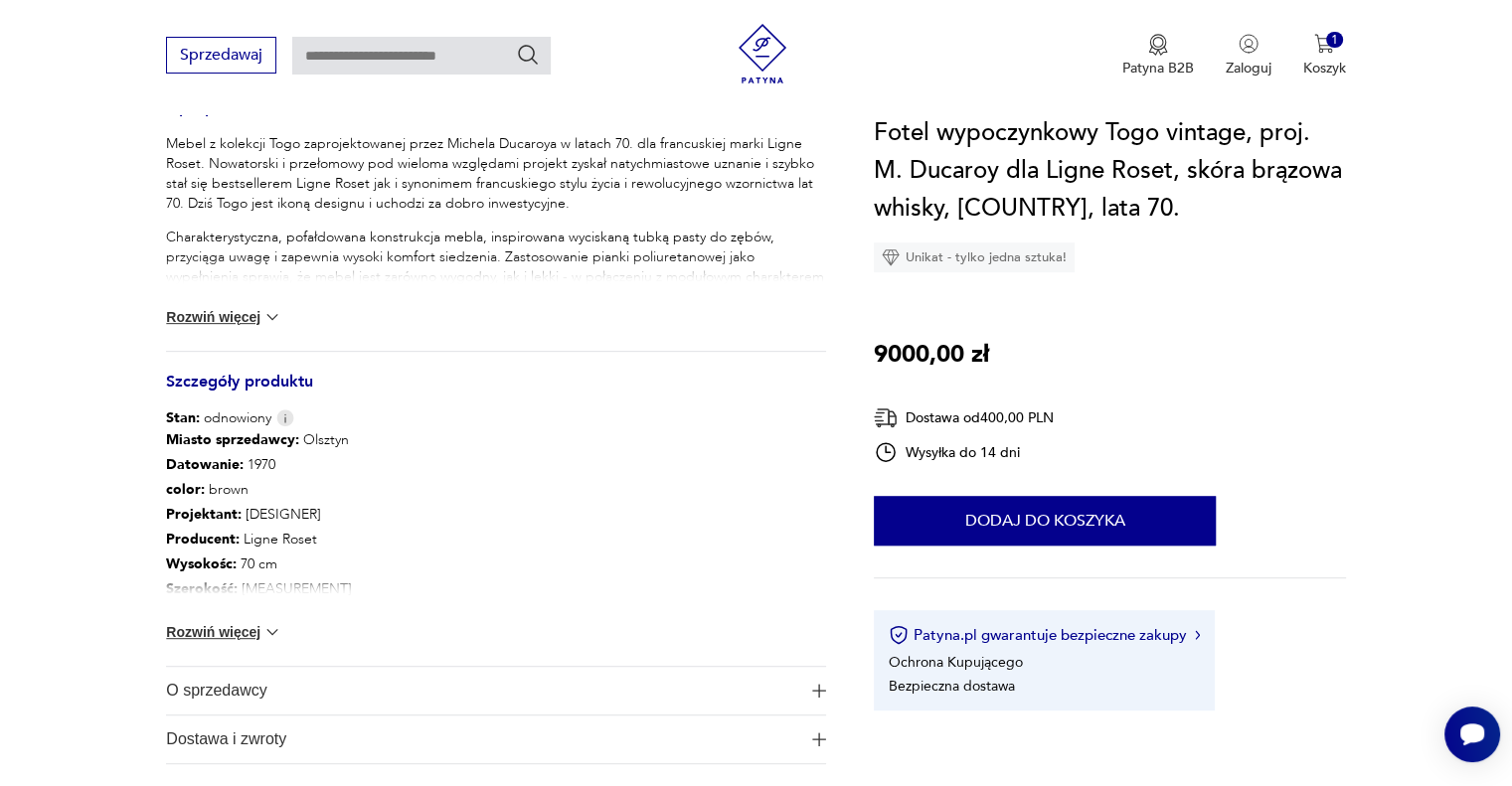 click at bounding box center [272, 317] 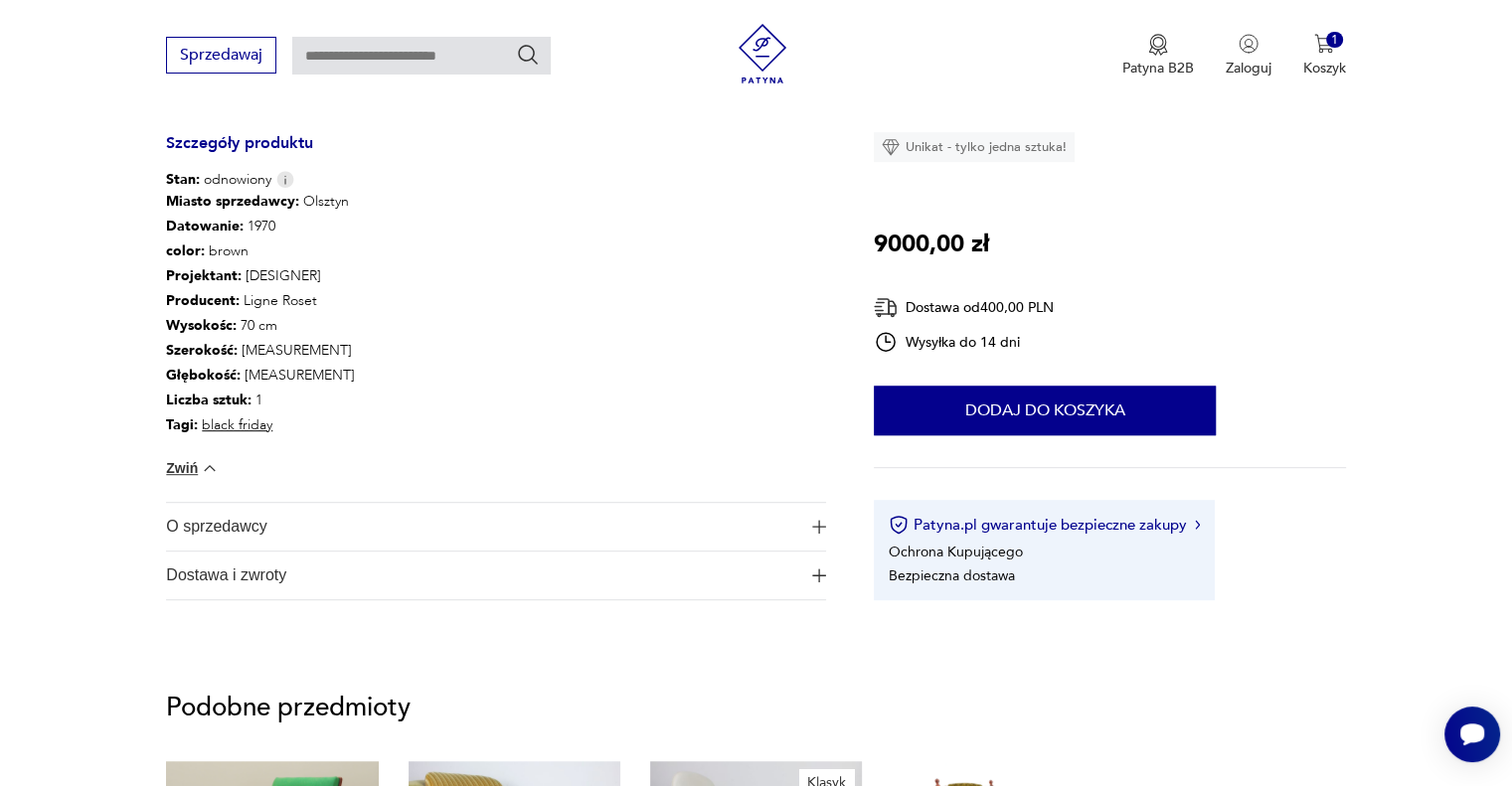 scroll, scrollTop: 1121, scrollLeft: 0, axis: vertical 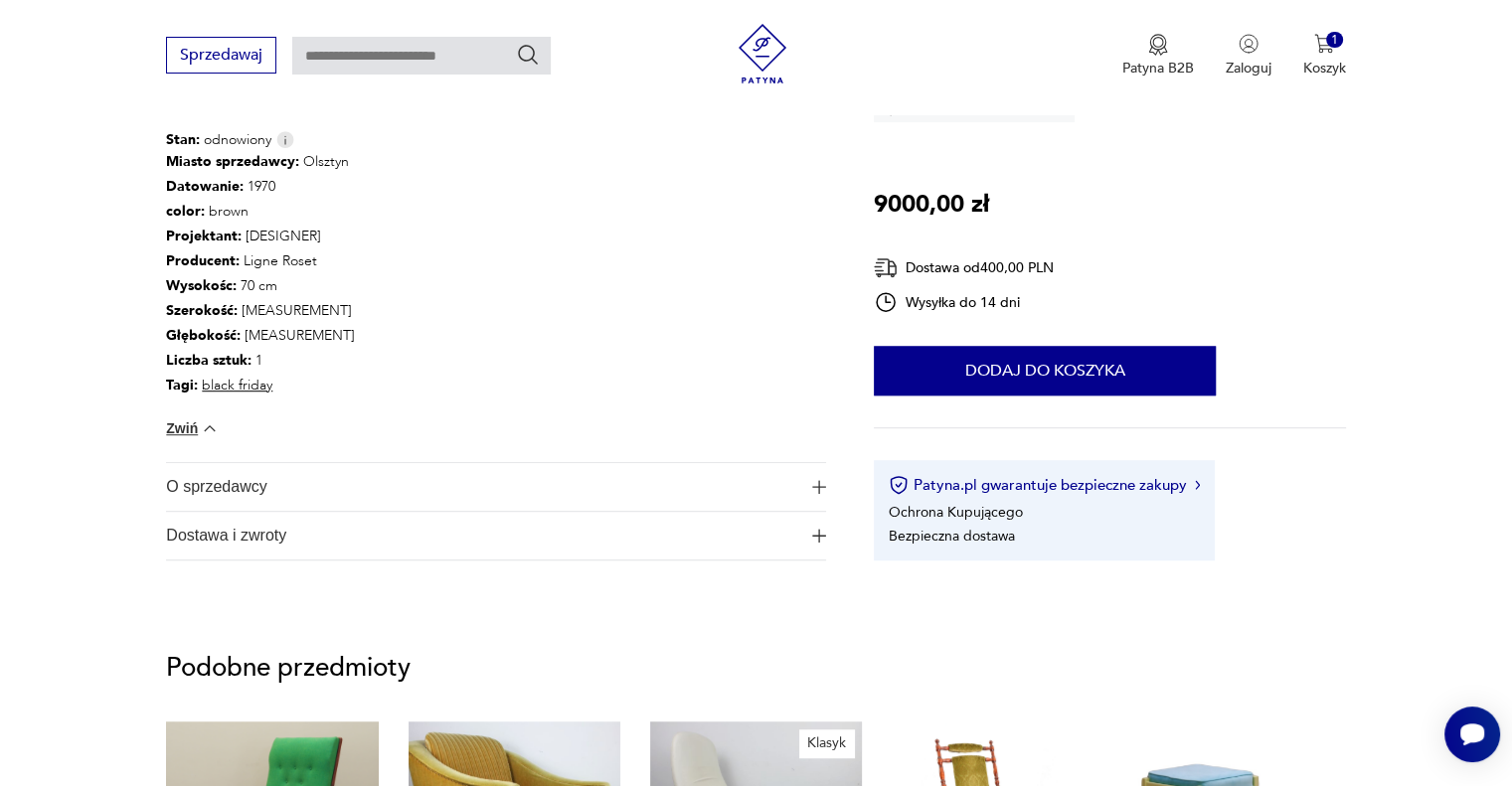 click at bounding box center (819, 487) 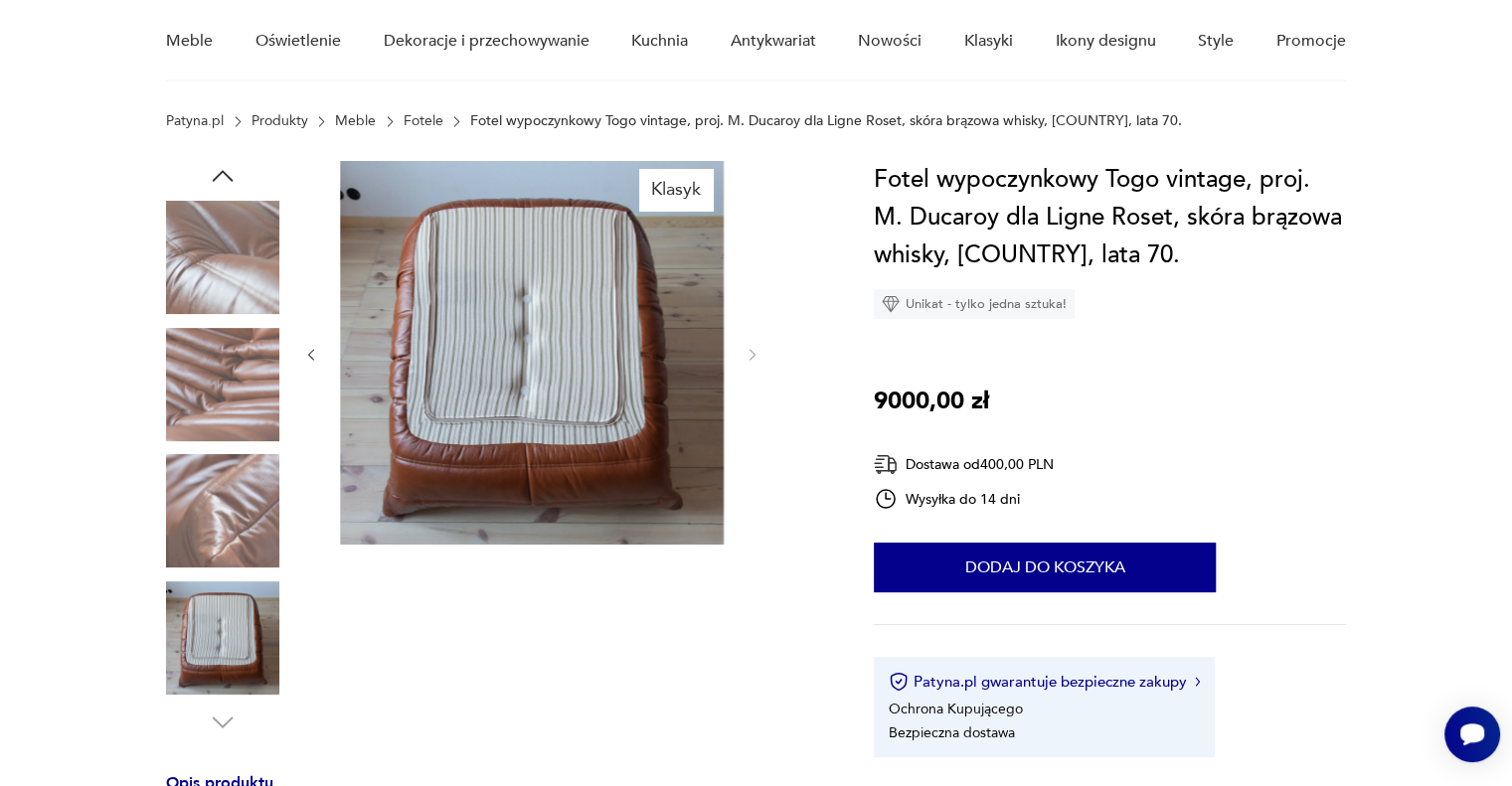 scroll, scrollTop: 120, scrollLeft: 0, axis: vertical 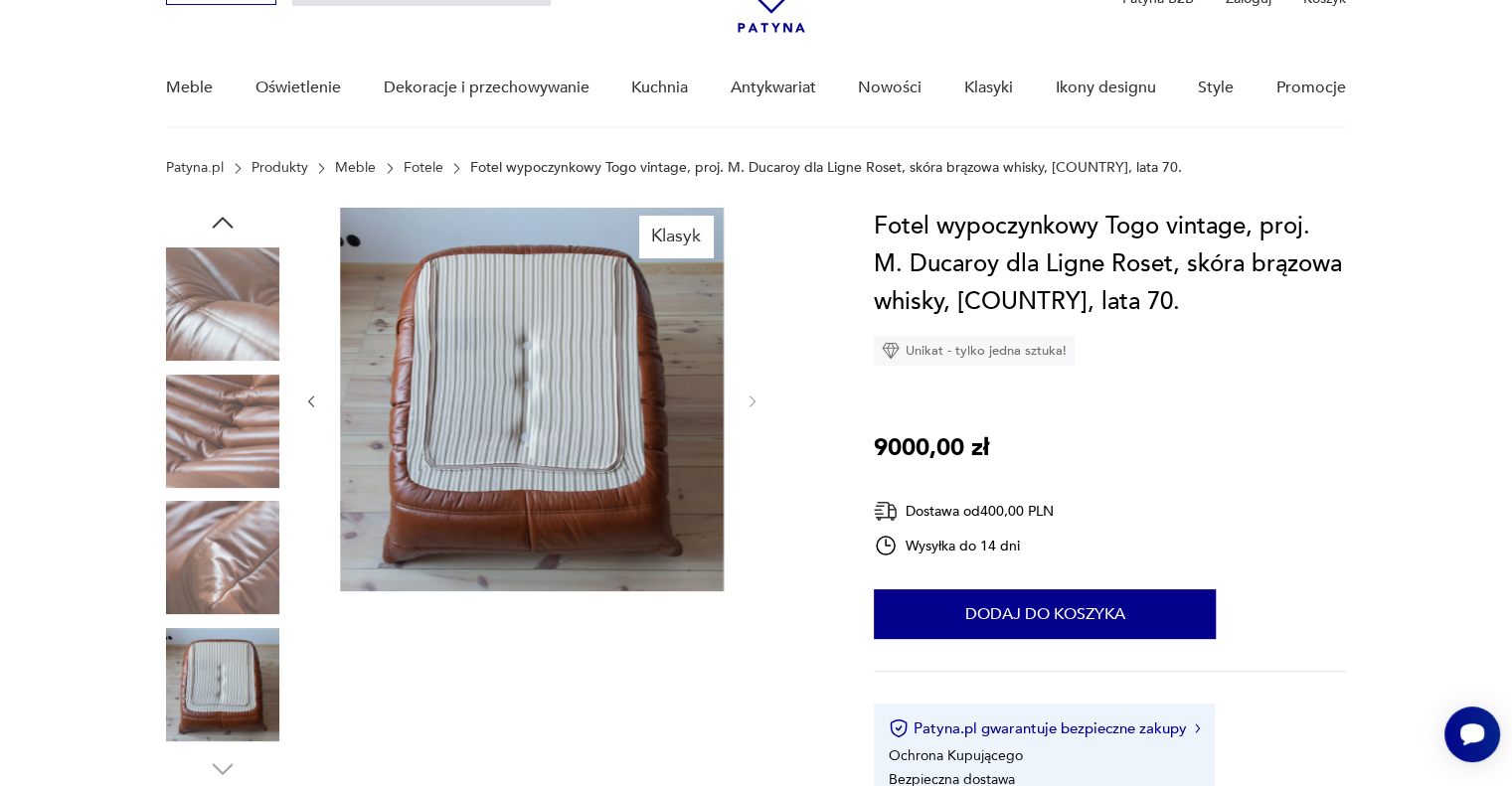 click at bounding box center (0, 0) 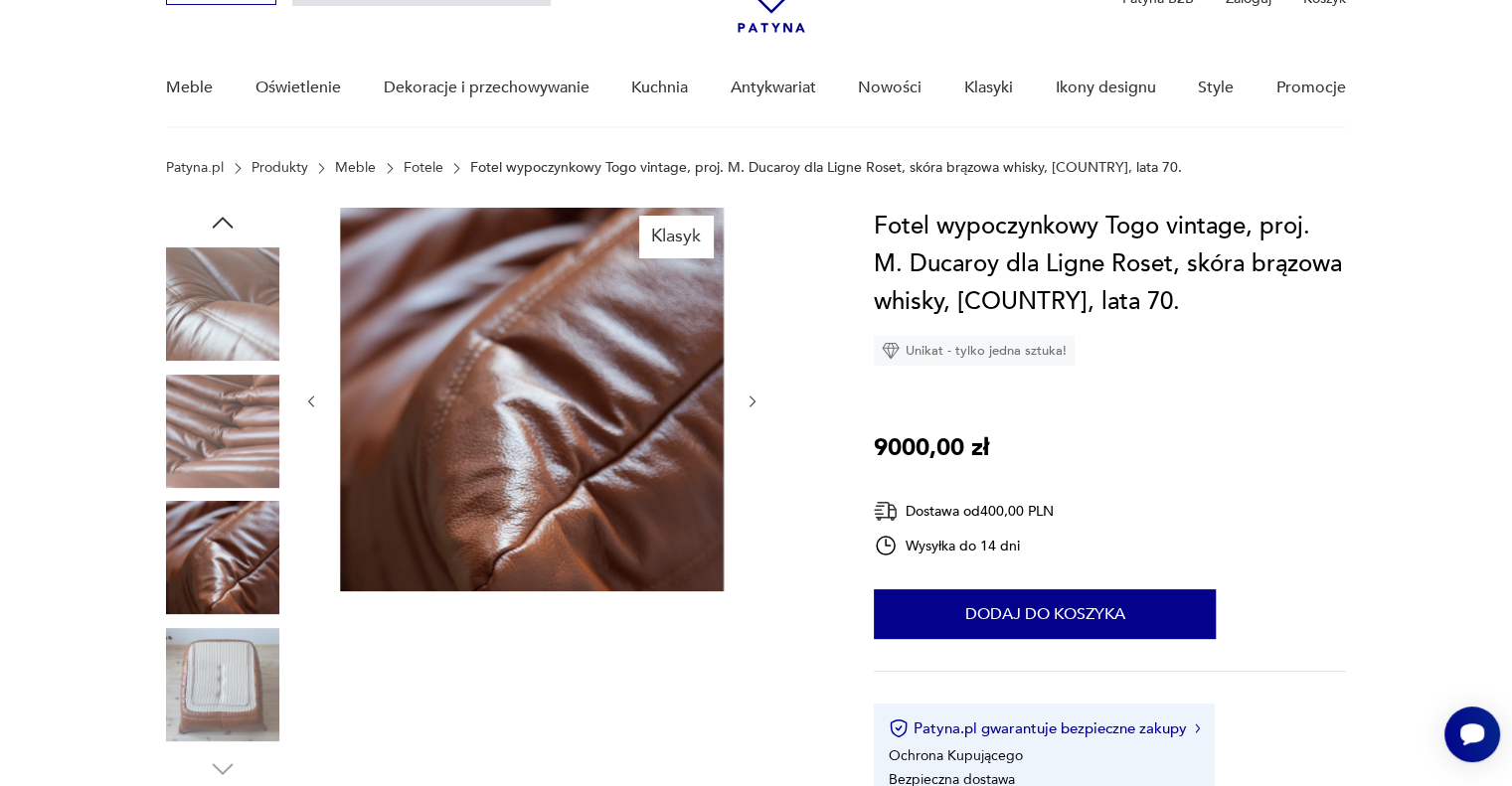 click at bounding box center (0, 0) 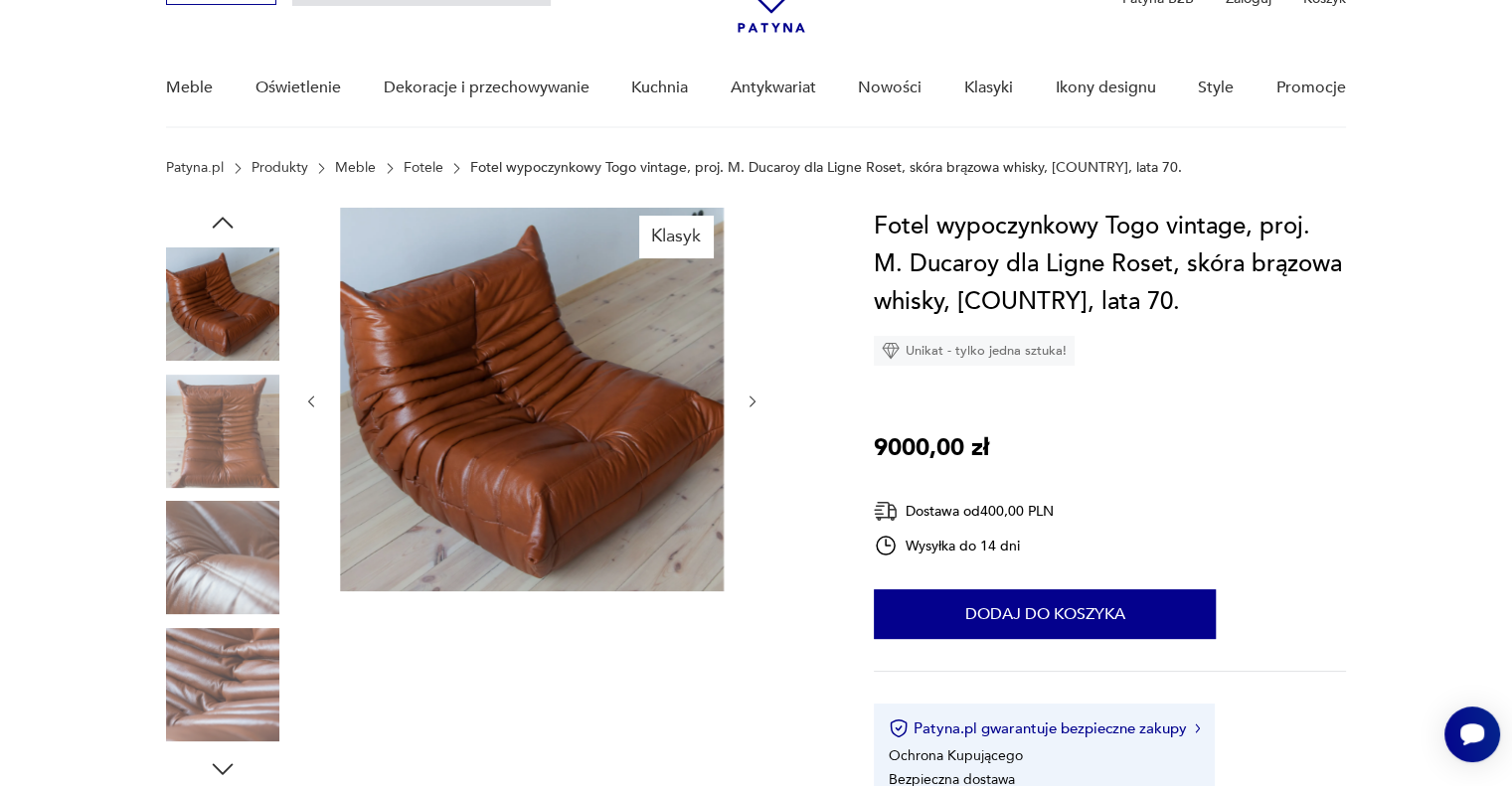 click at bounding box center (0, 0) 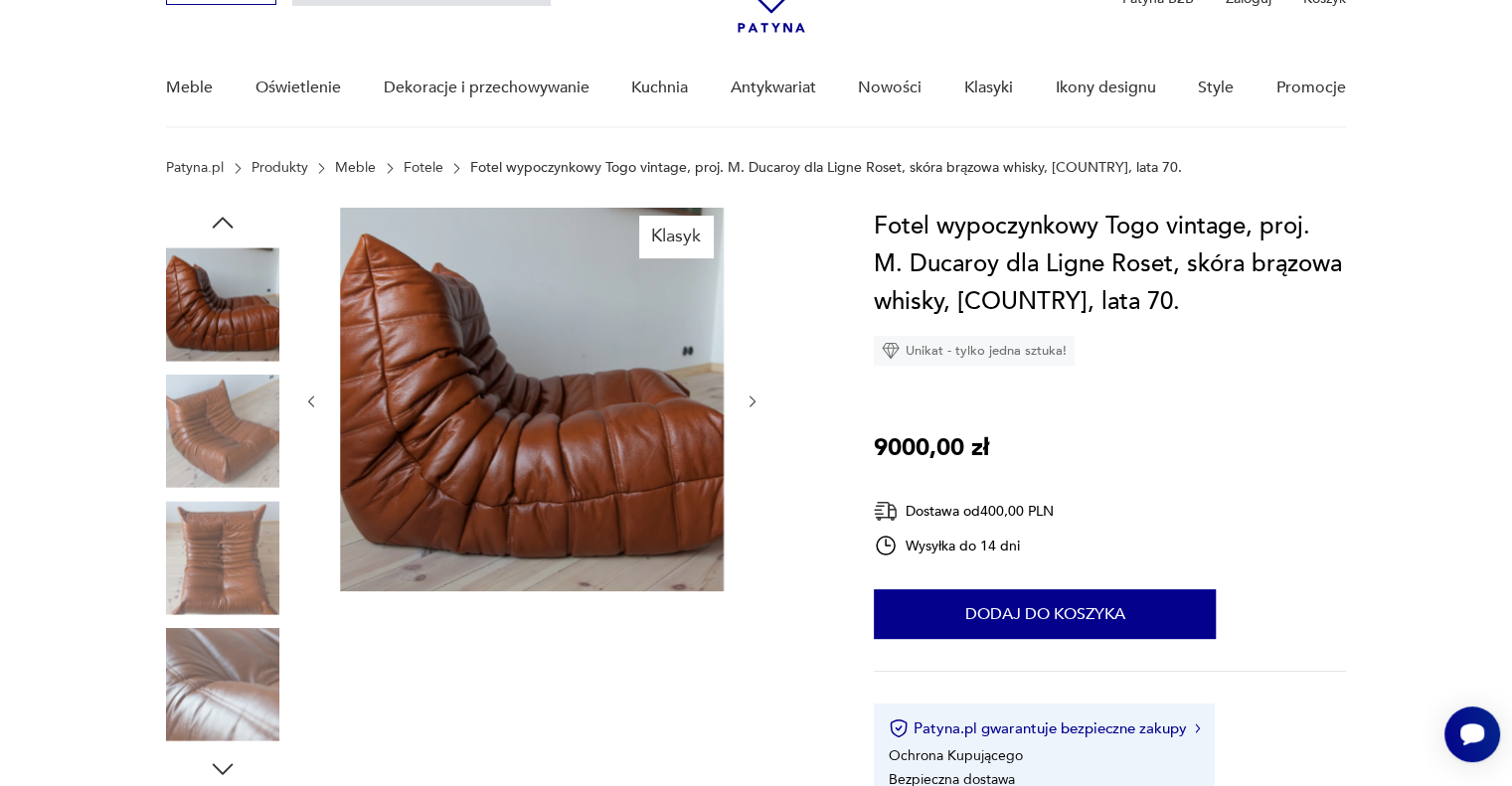 click at bounding box center (0, 0) 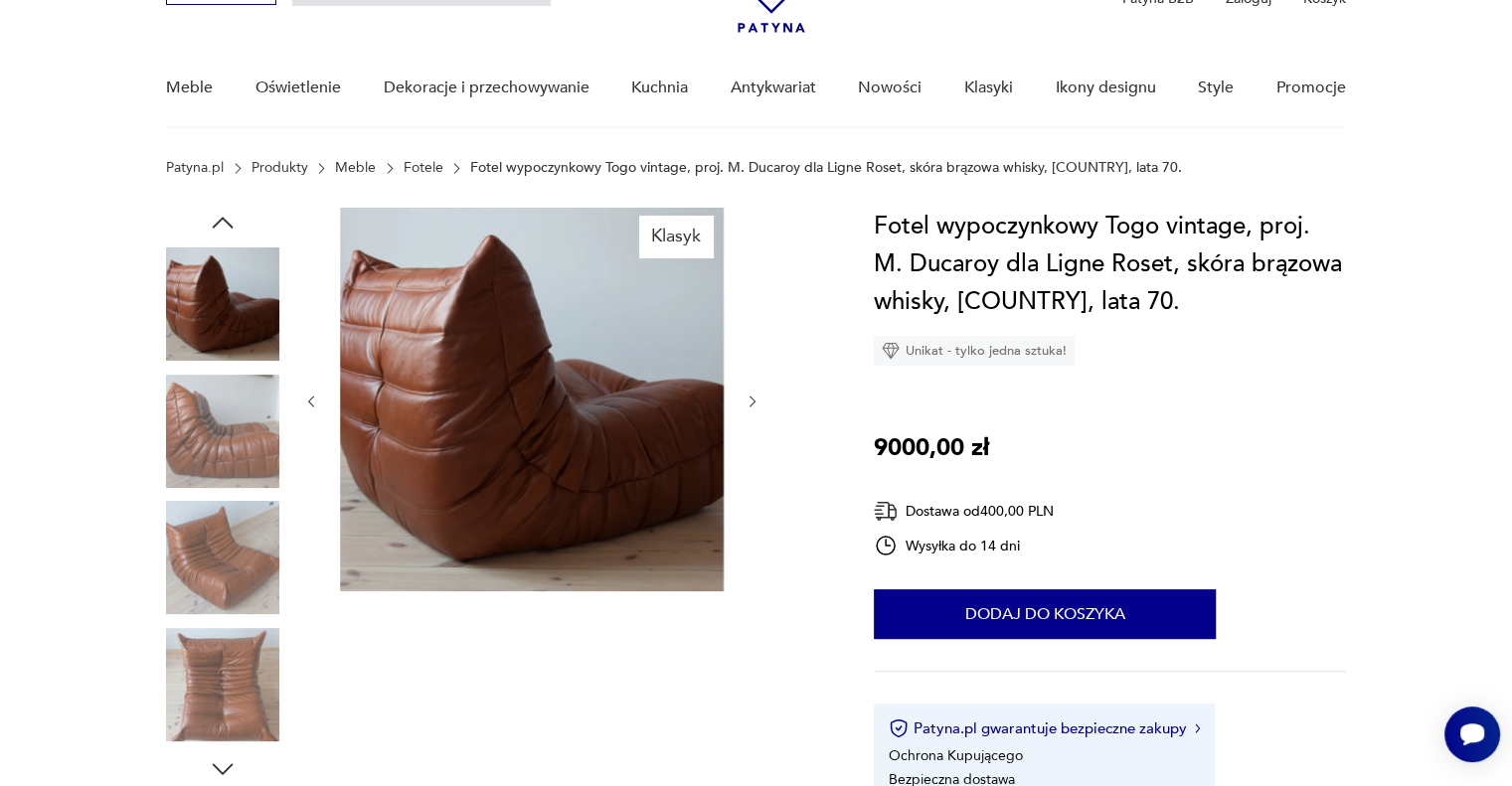 click at bounding box center (0, 0) 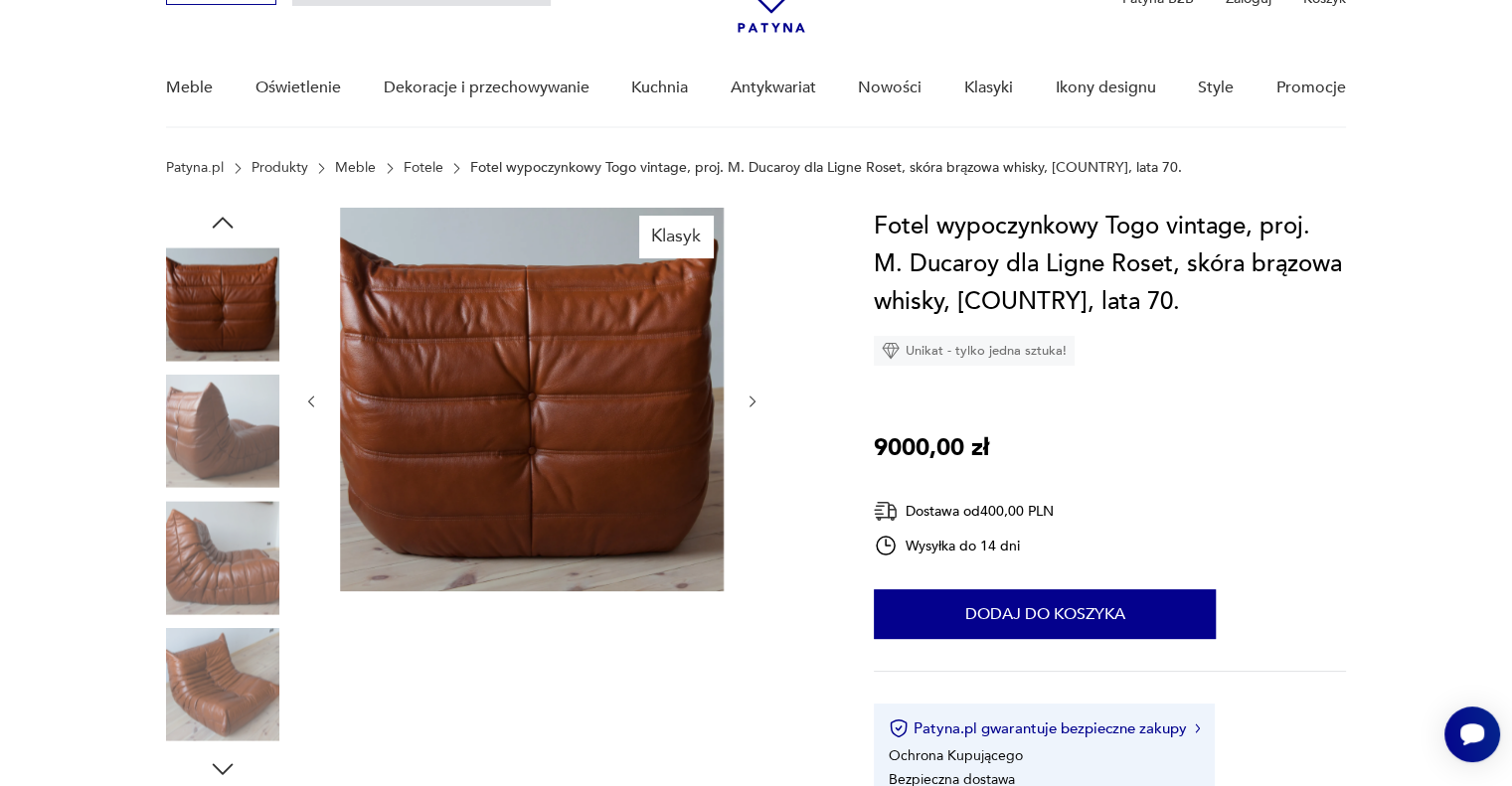 click at bounding box center (0, 0) 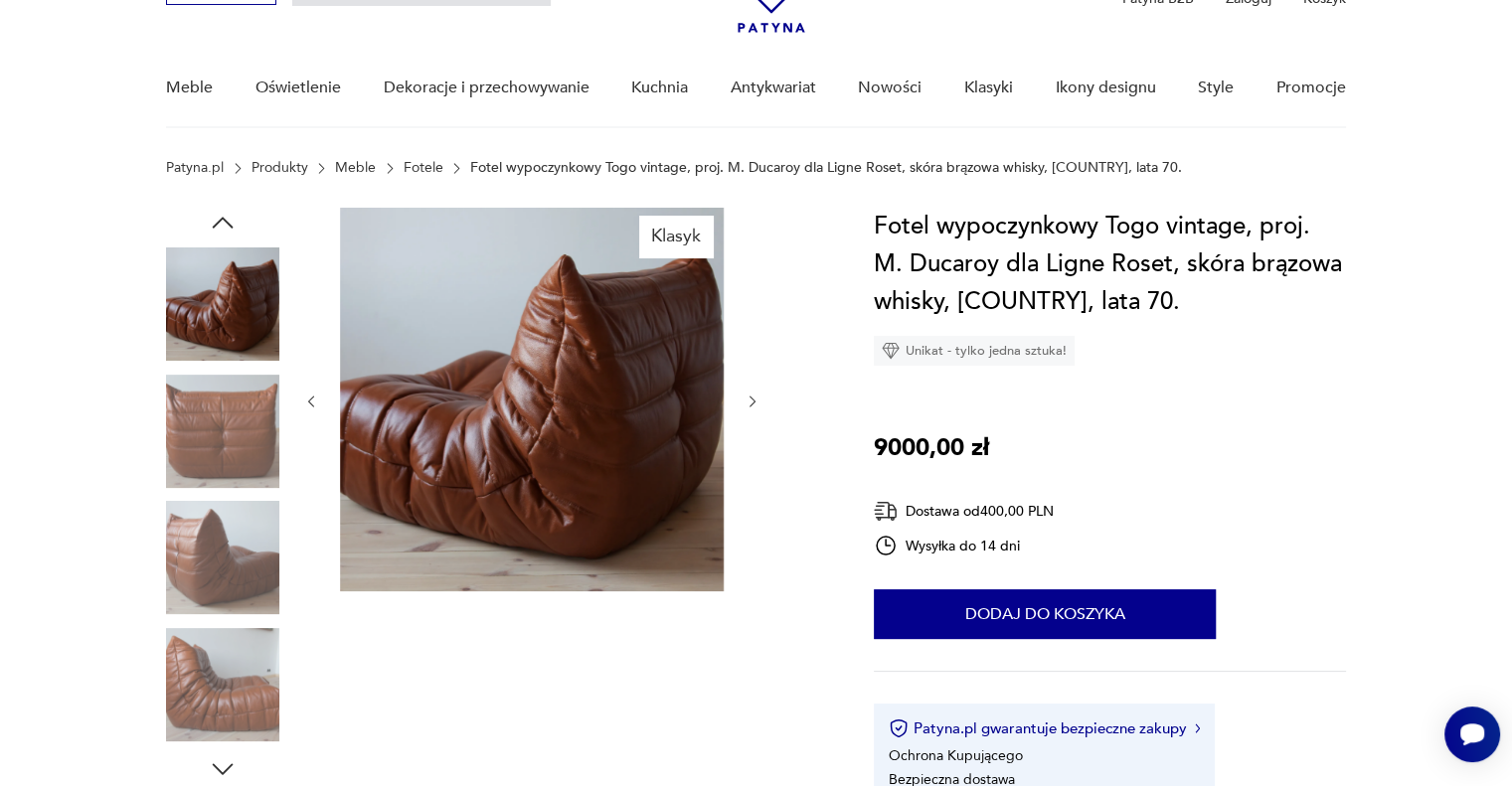click at bounding box center [0, 0] 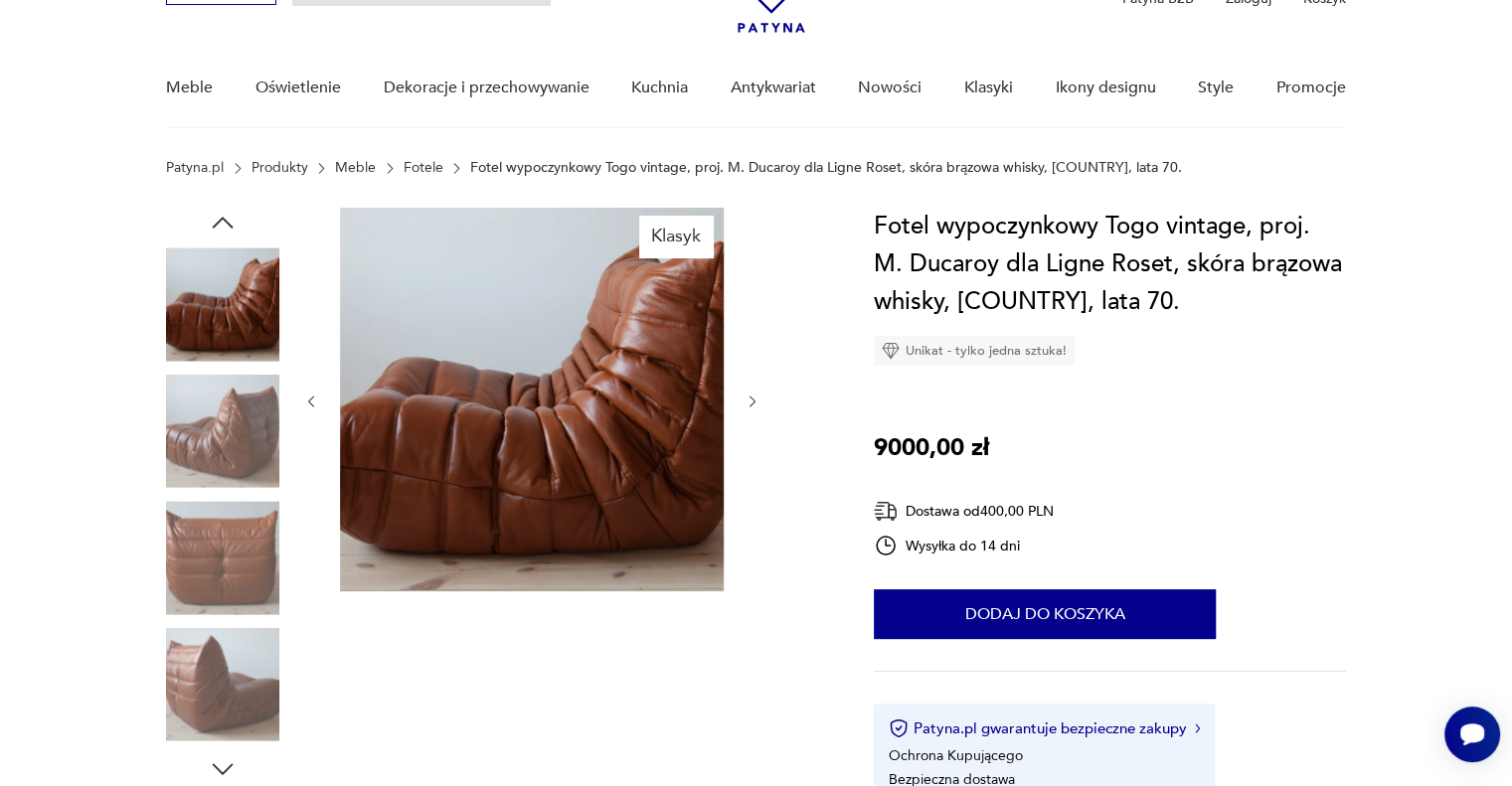click at bounding box center [0, 0] 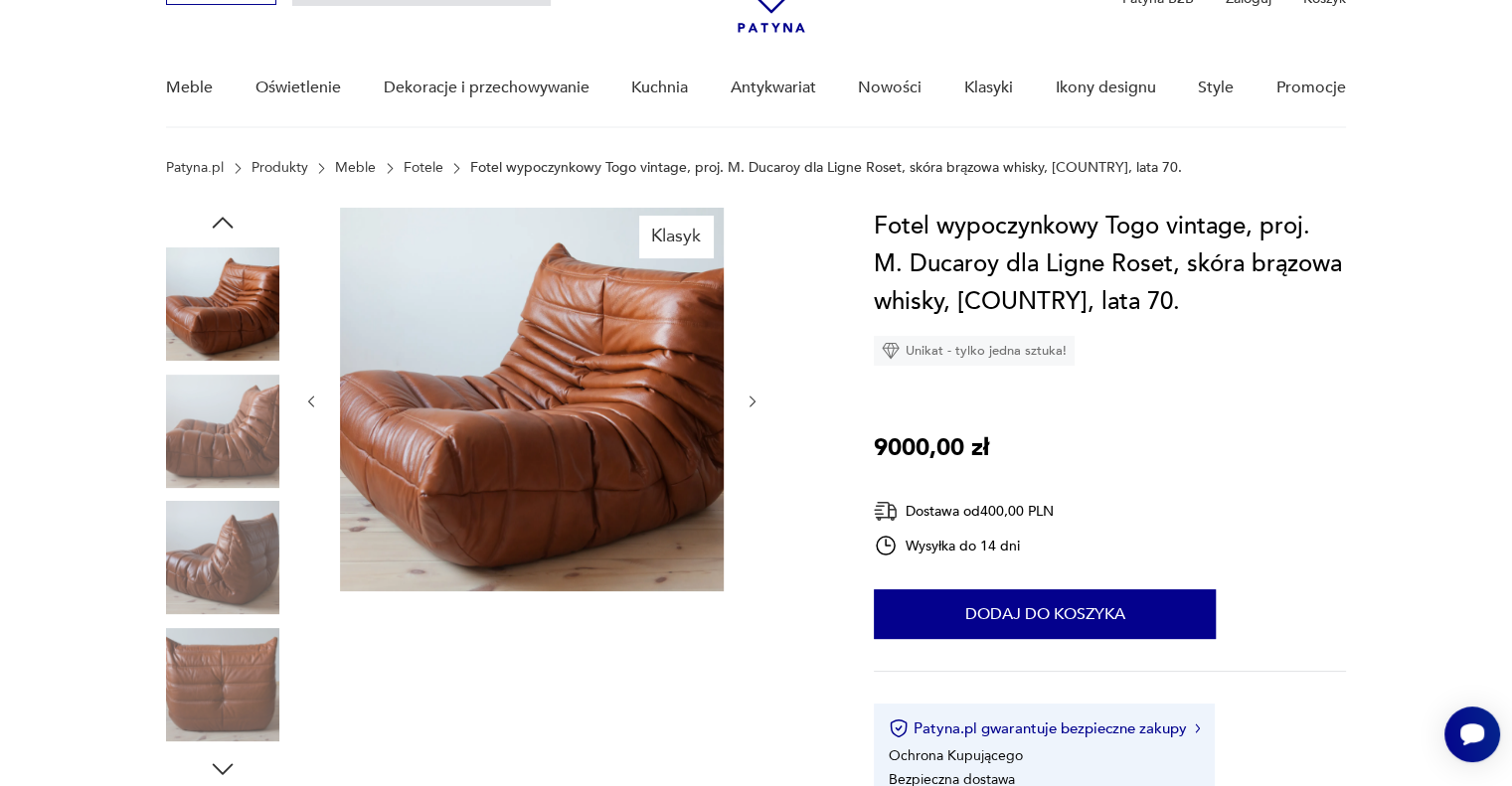 click at bounding box center [0, 0] 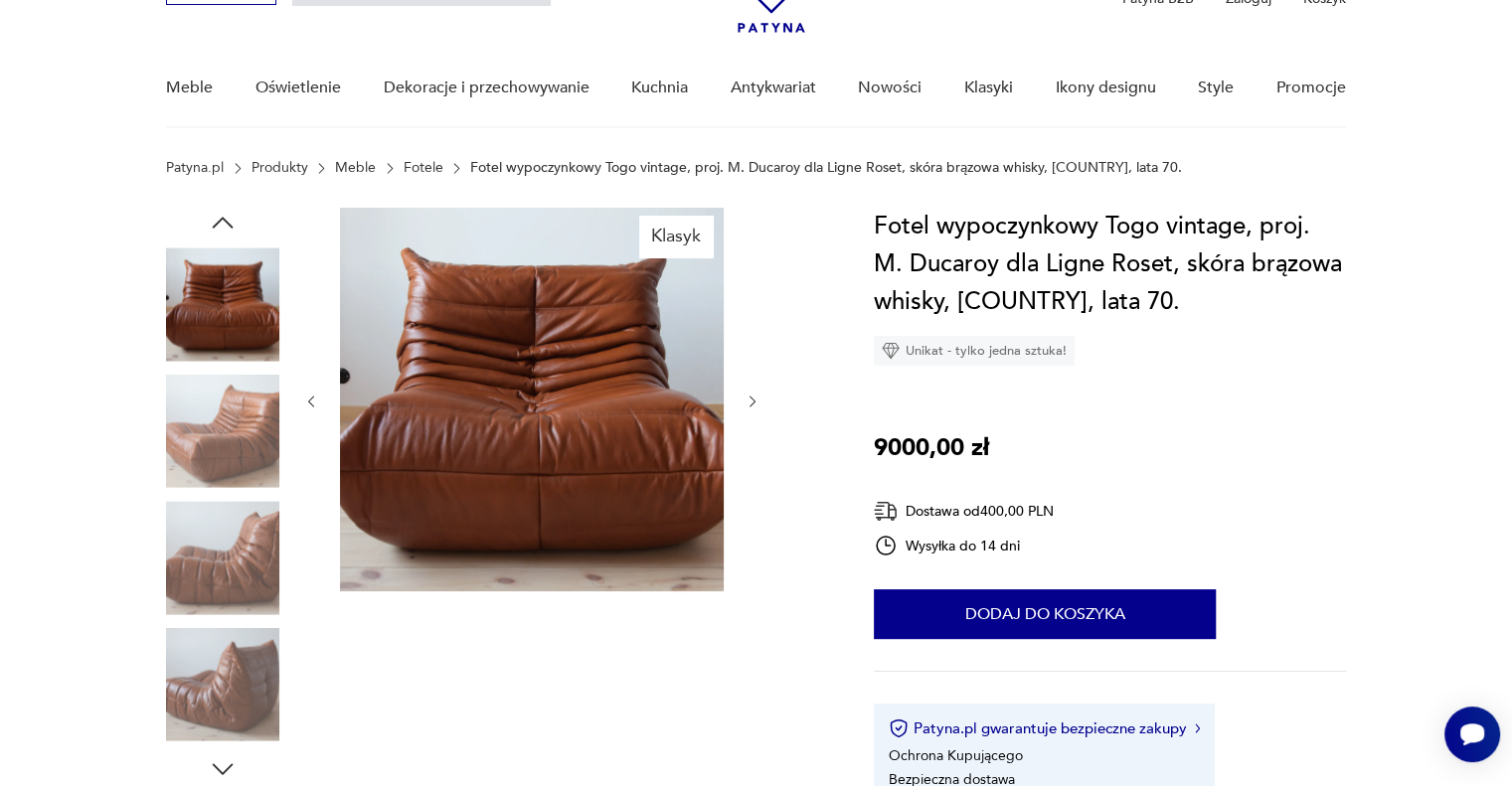 click at bounding box center [0, 0] 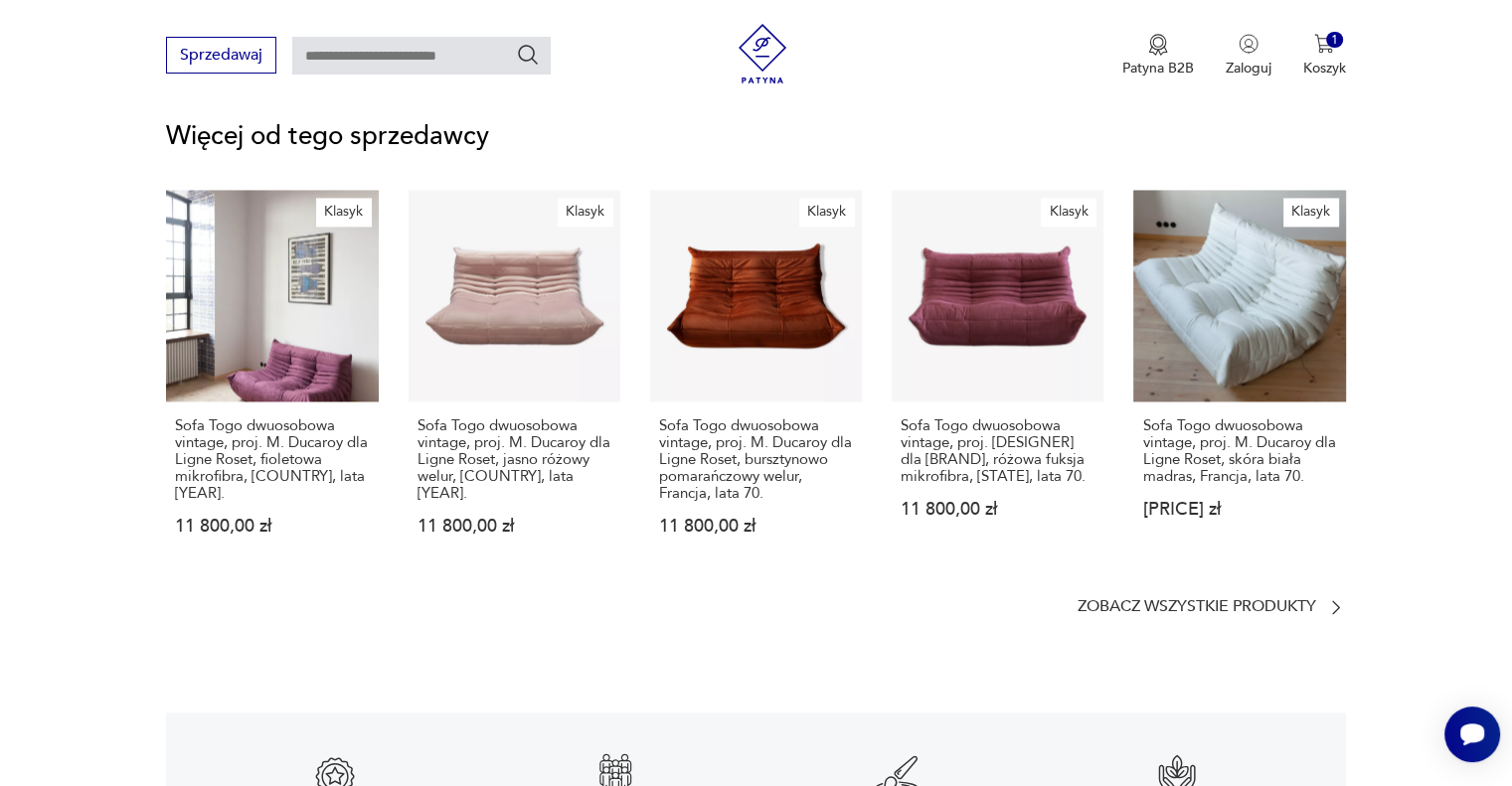 scroll, scrollTop: 2920, scrollLeft: 0, axis: vertical 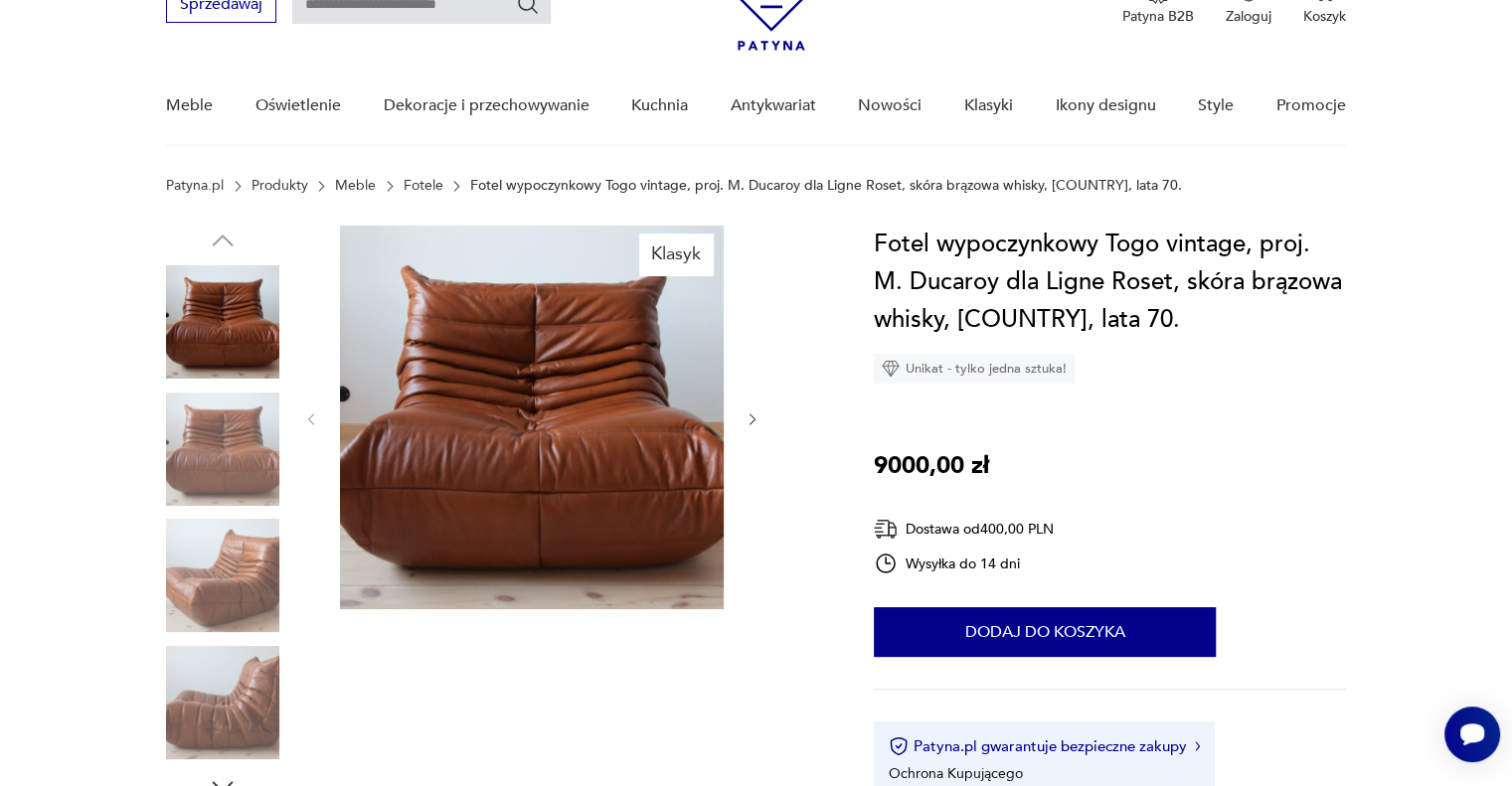 click at bounding box center [223, 449] 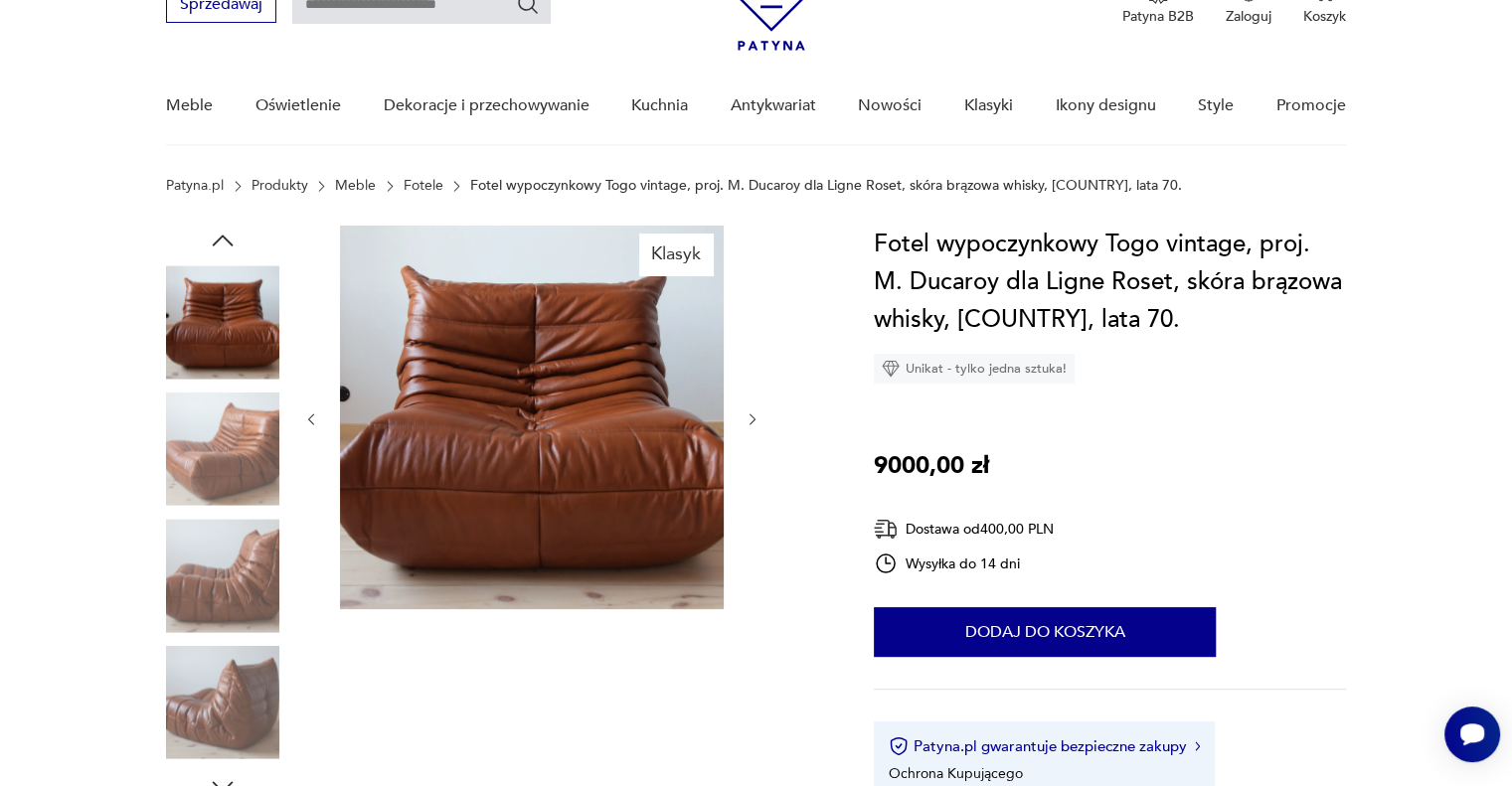 click at bounding box center (223, 449) 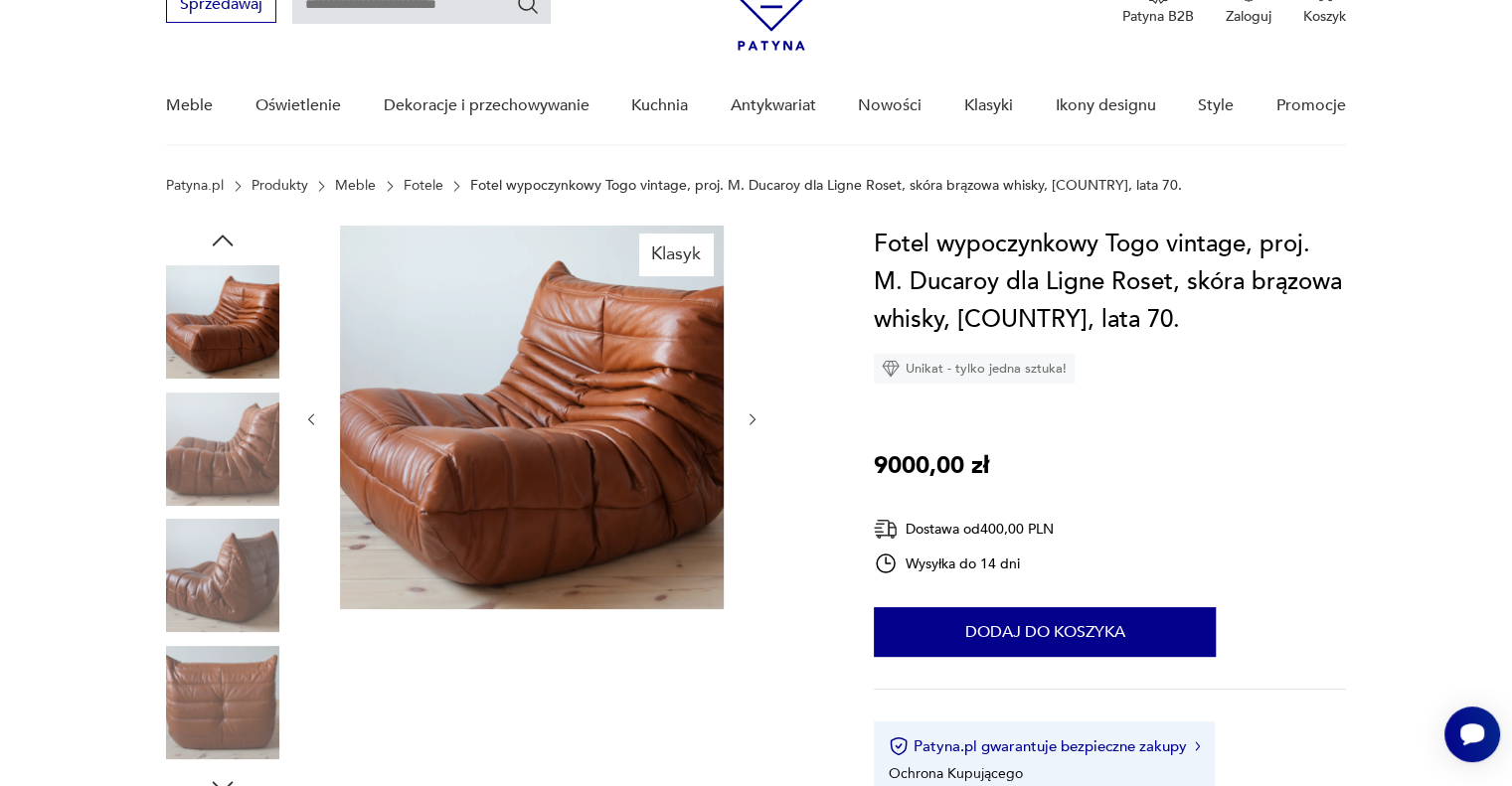 click at bounding box center [0, 0] 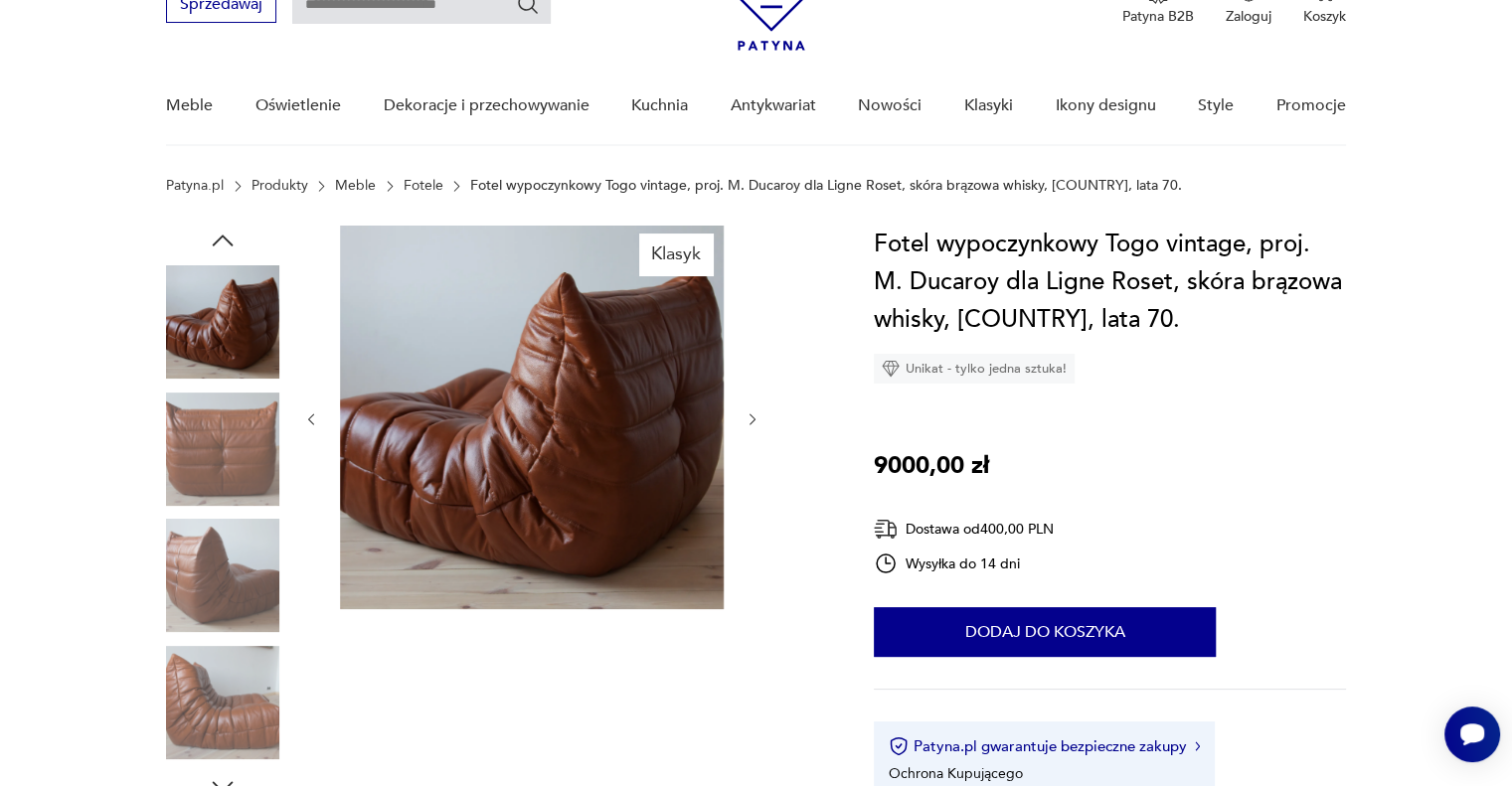 click at bounding box center (223, 449) 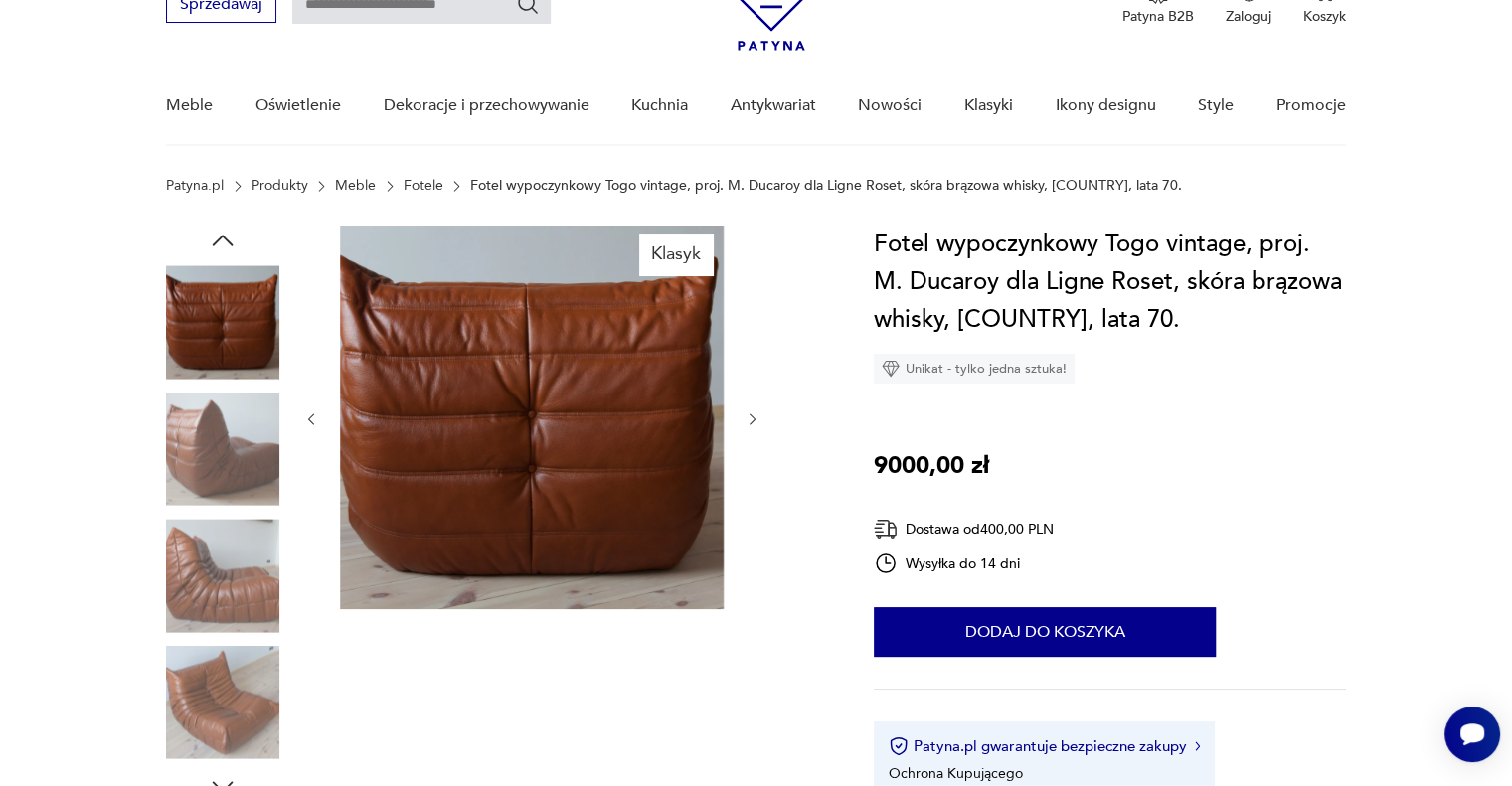 click at bounding box center (0, 0) 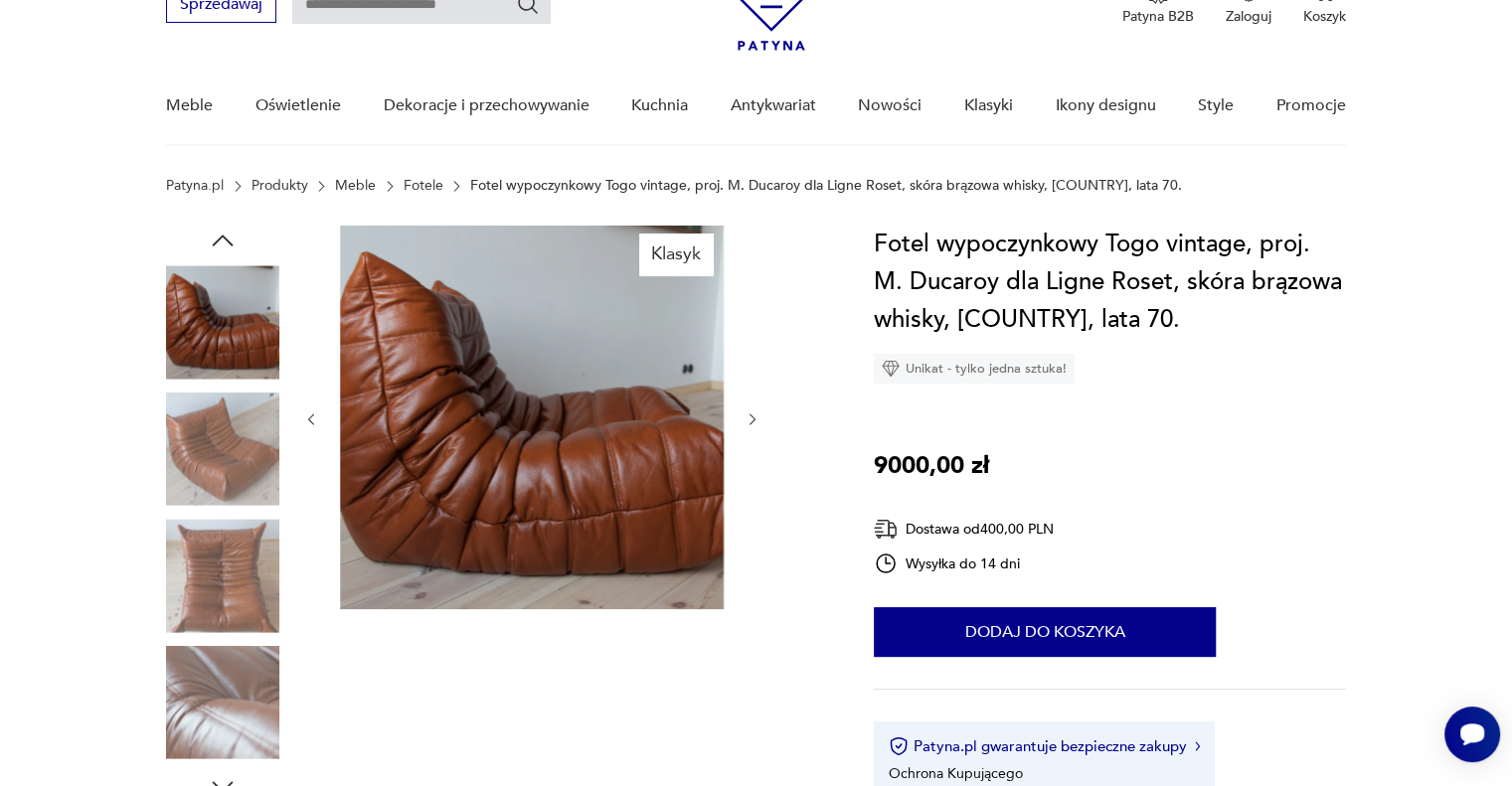 click at bounding box center (0, 0) 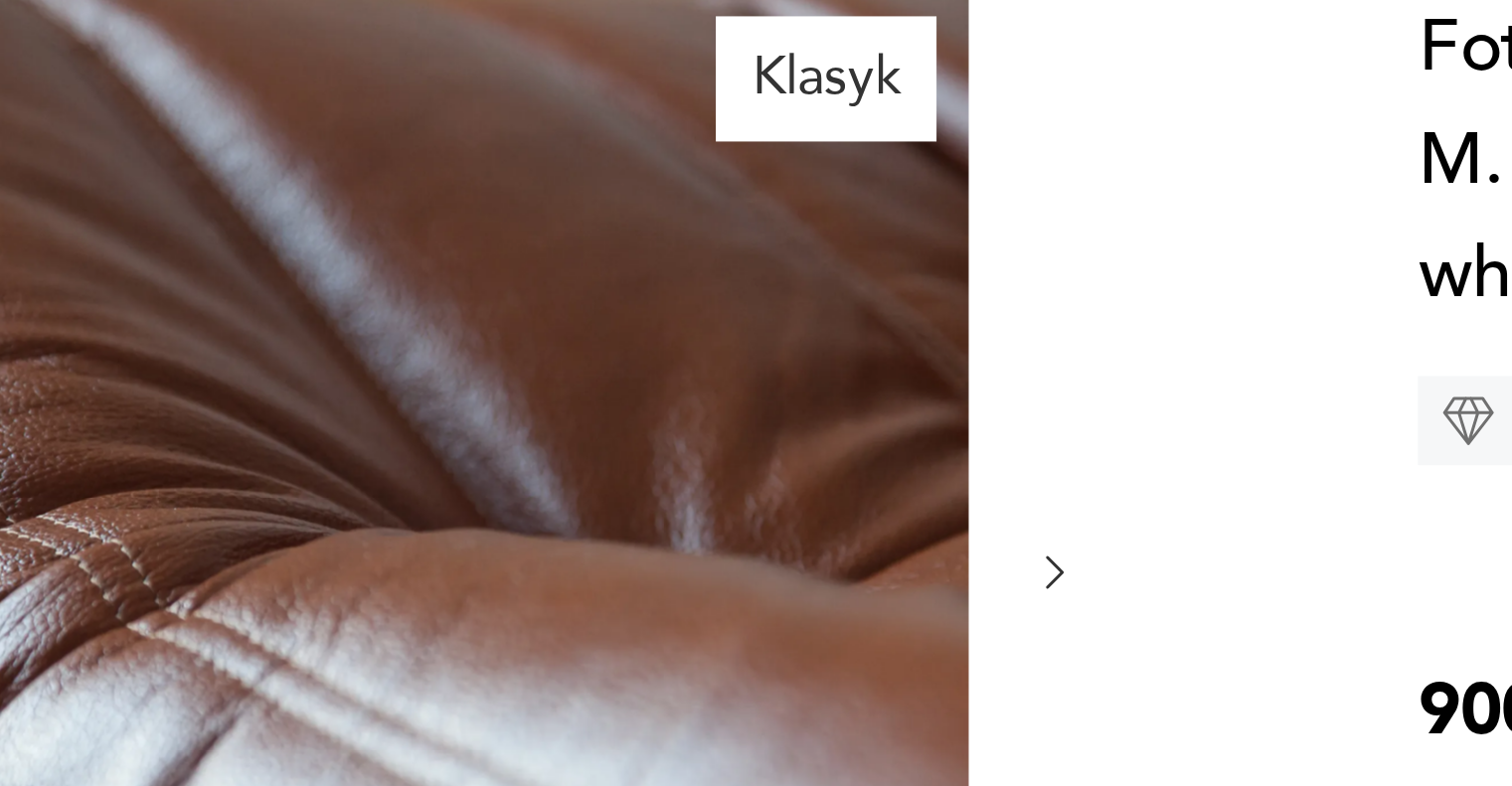 scroll, scrollTop: 102, scrollLeft: 0, axis: vertical 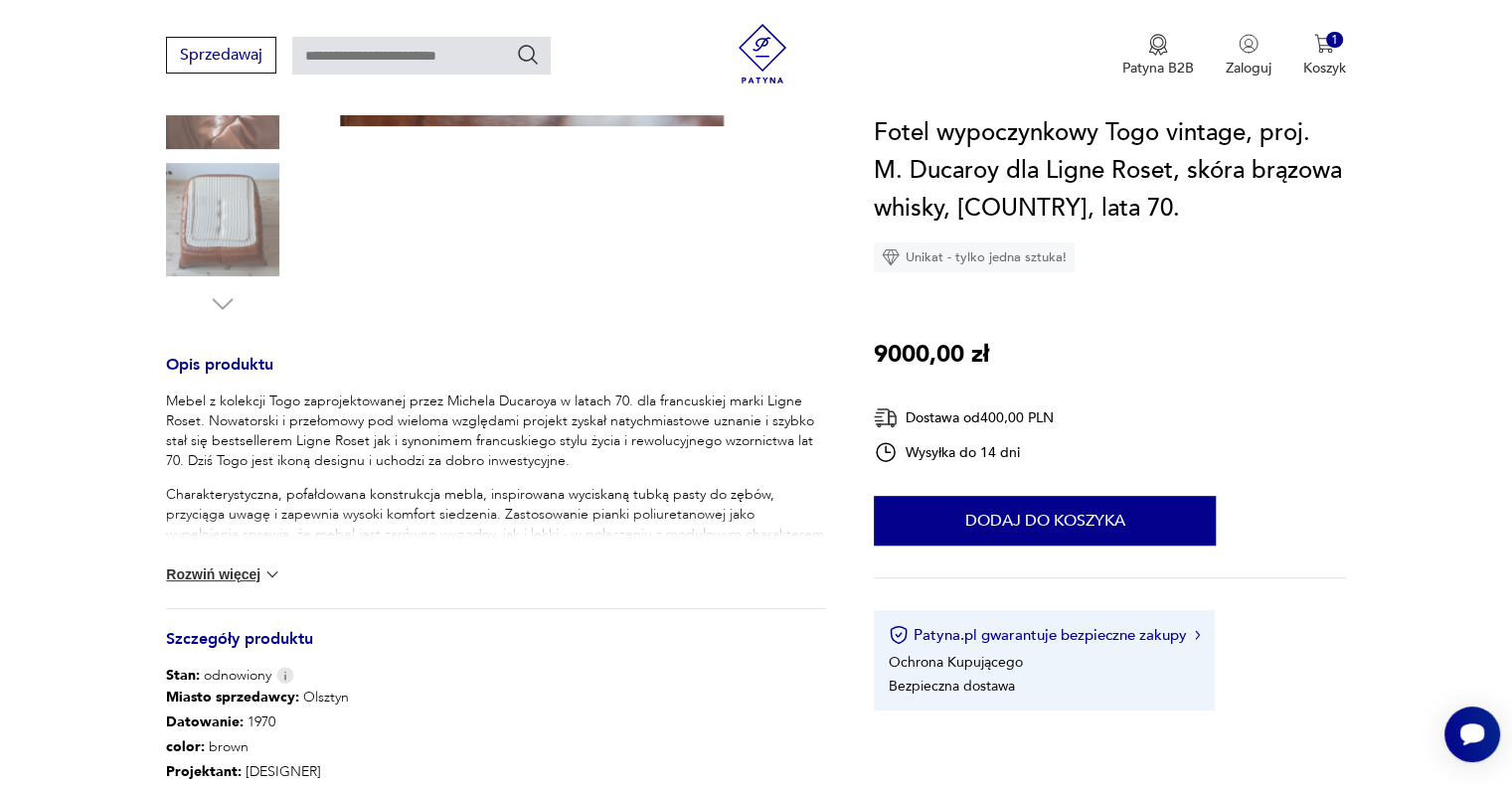 click on "Rozwiń więcej" at bounding box center (224, 574) 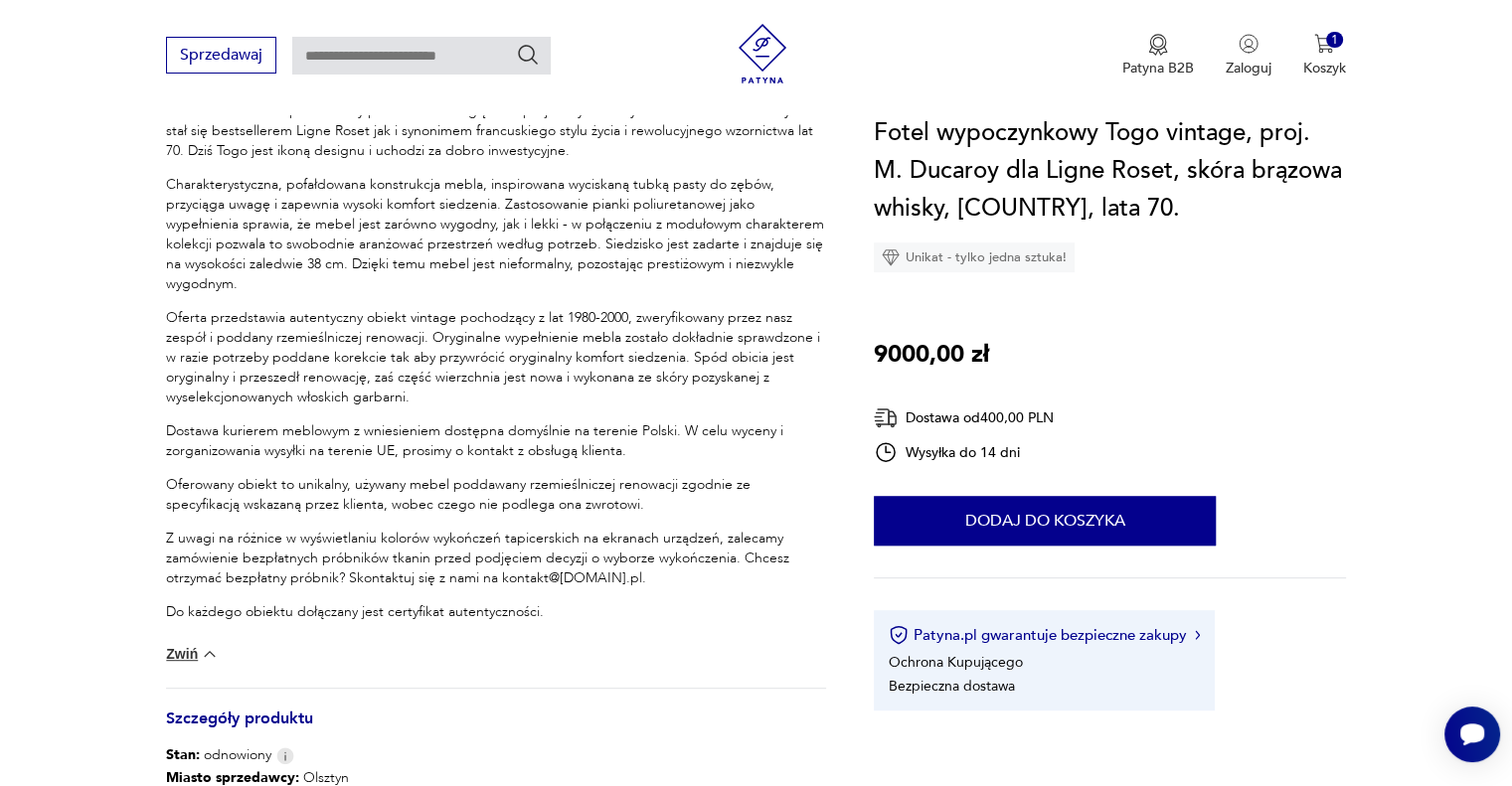scroll, scrollTop: 901, scrollLeft: 0, axis: vertical 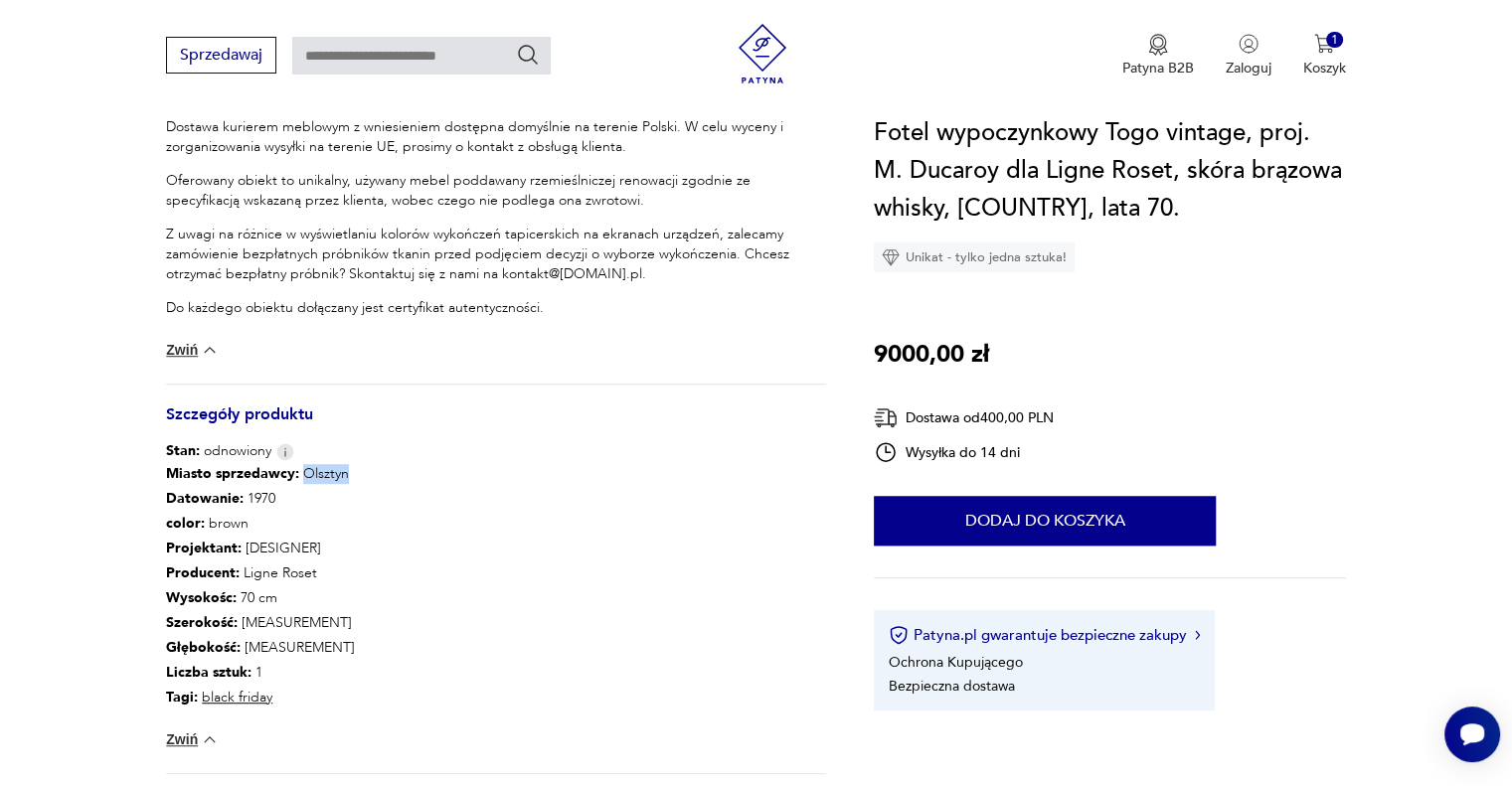 drag, startPoint x: 290, startPoint y: 475, endPoint x: 362, endPoint y: 476, distance: 72.00694 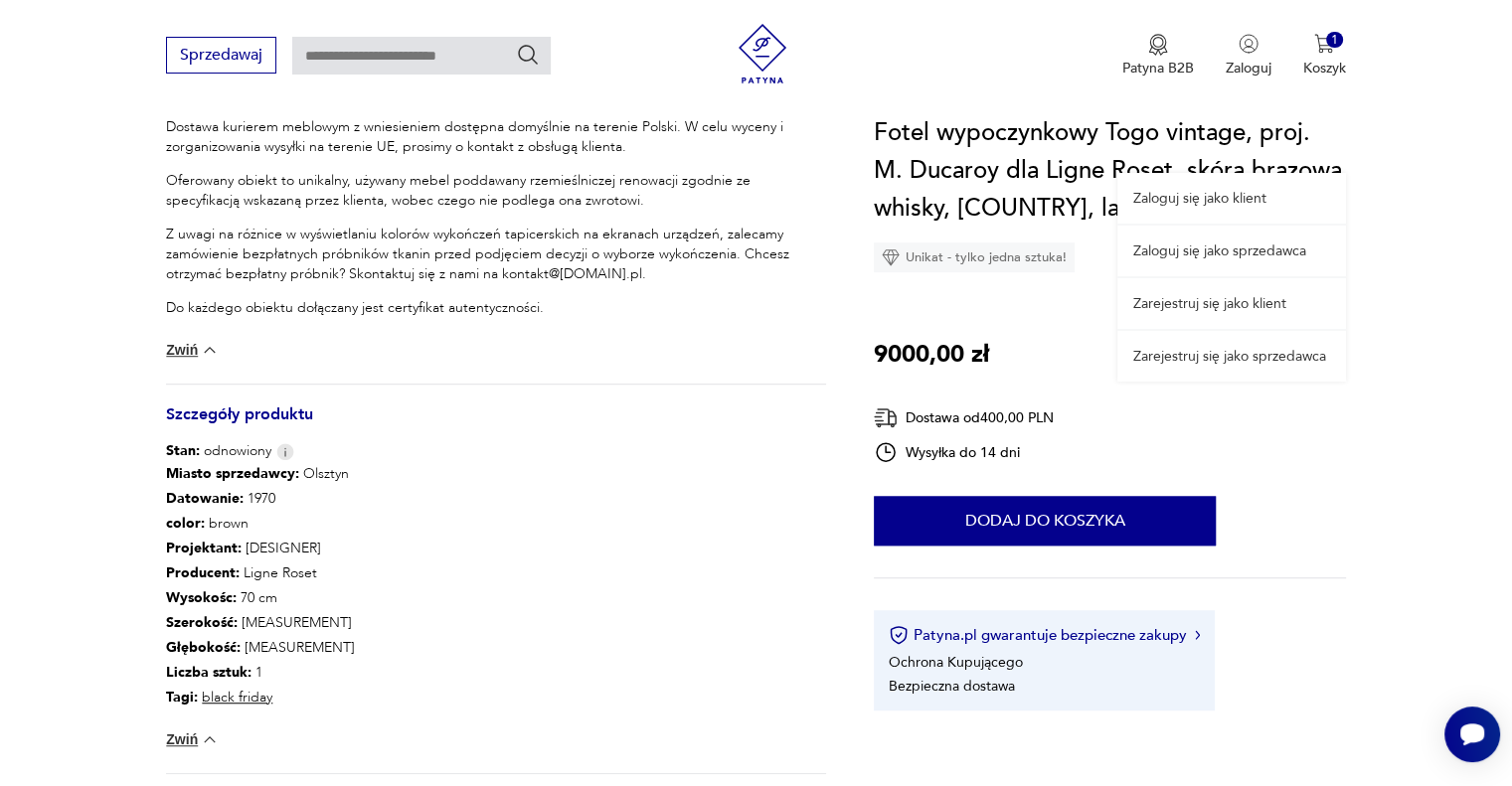 click on "Zaloguj się jako klient Zaloguj się jako sprzedawca Zarejestruj się jako klient Zarejestruj się jako sprzedawca" at bounding box center [1232, 231] 